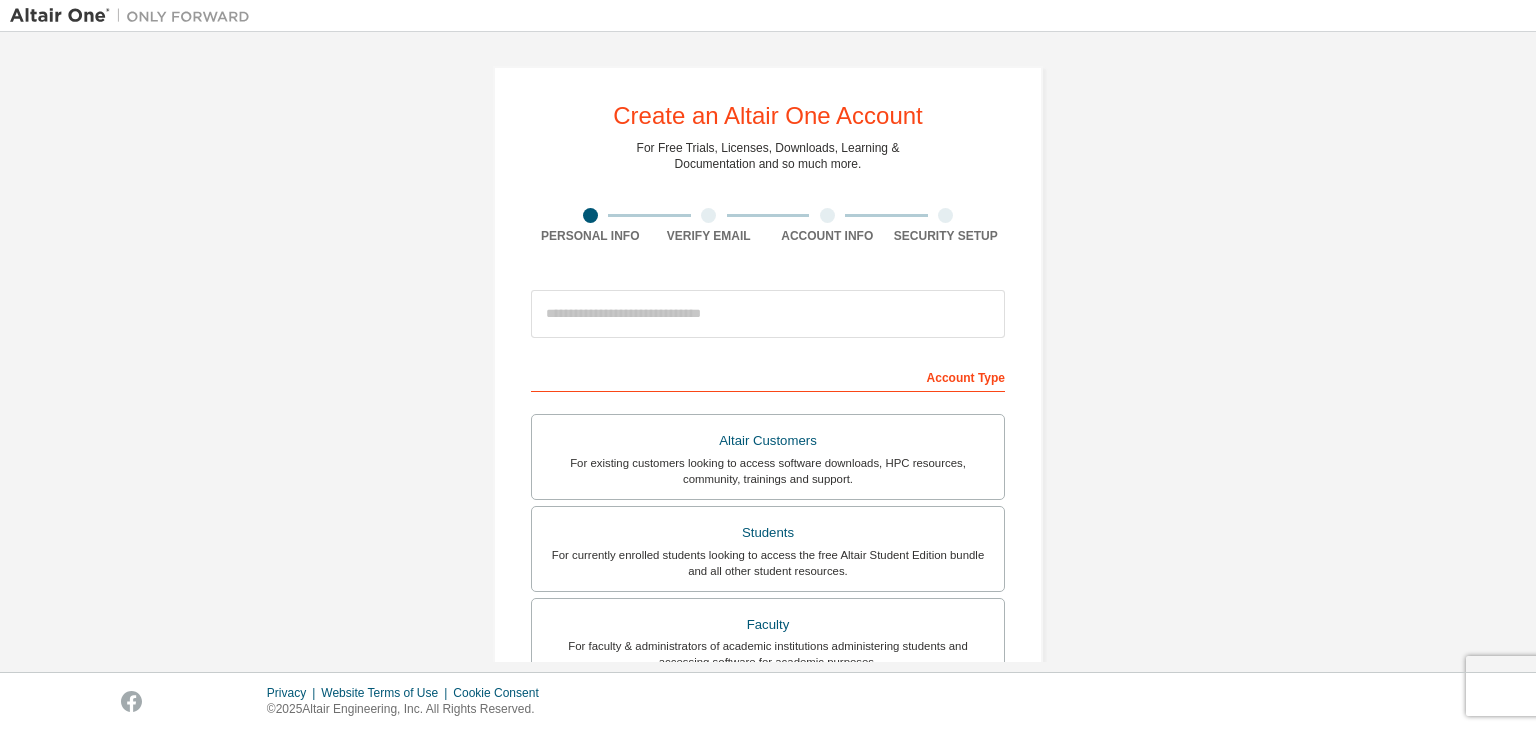 scroll, scrollTop: 0, scrollLeft: 0, axis: both 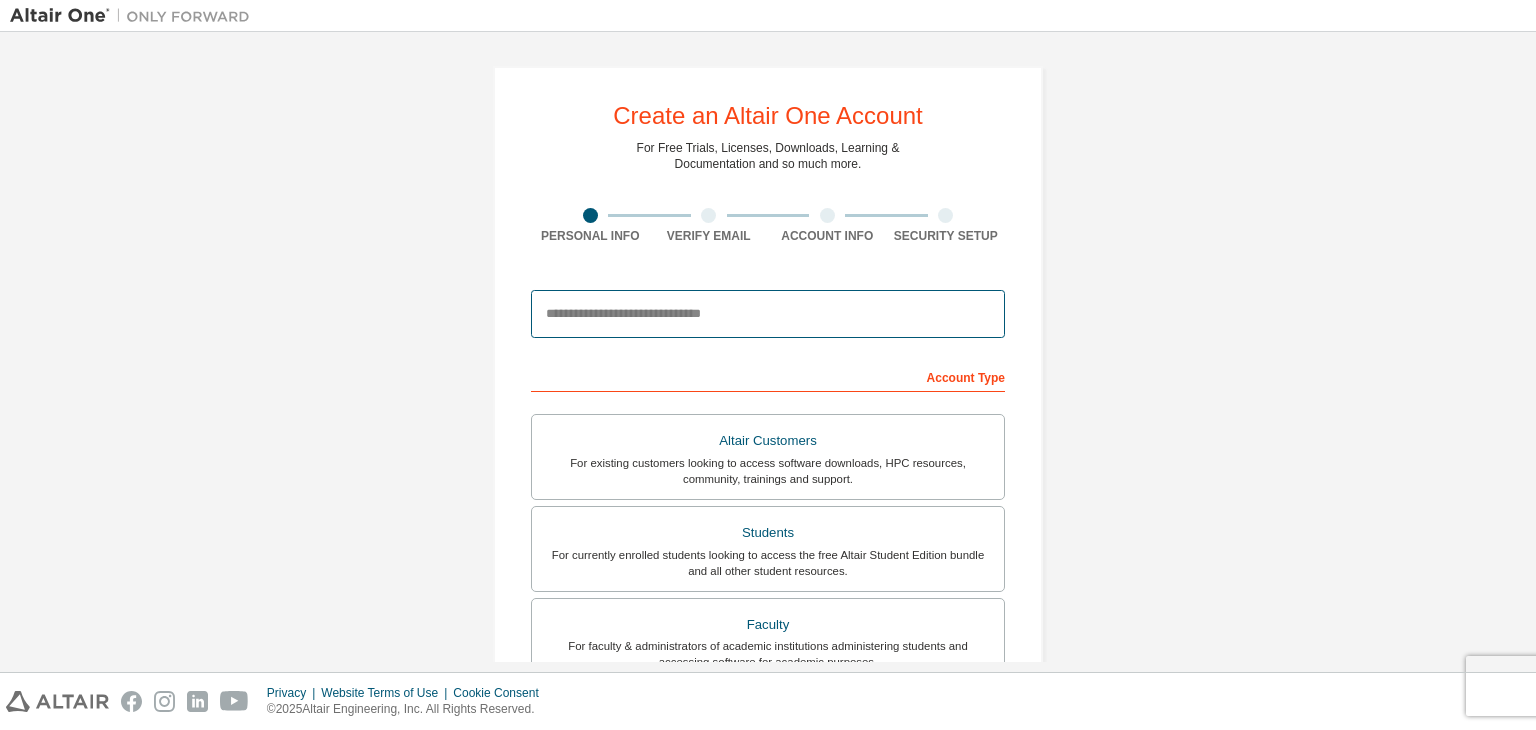 click at bounding box center (768, 314) 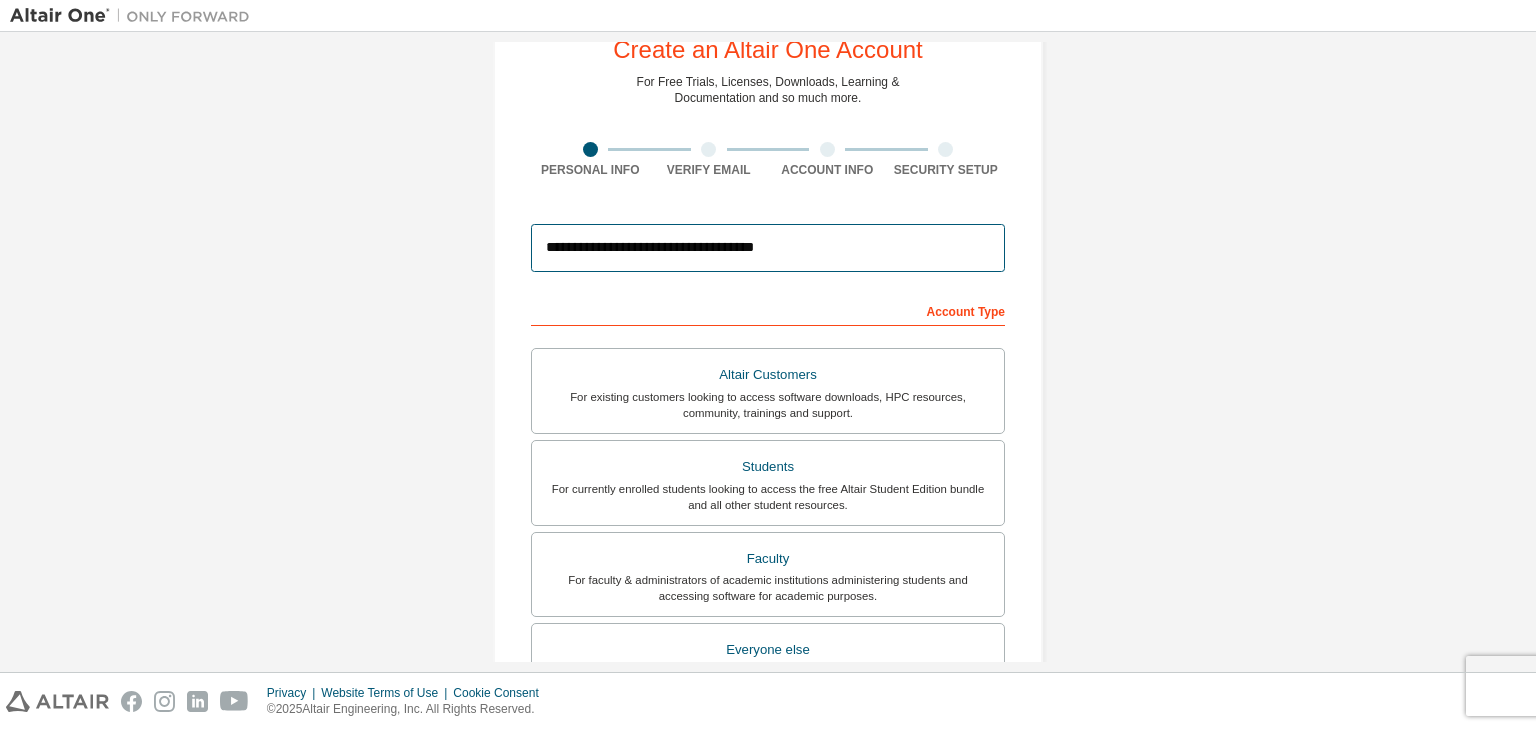 scroll, scrollTop: 100, scrollLeft: 0, axis: vertical 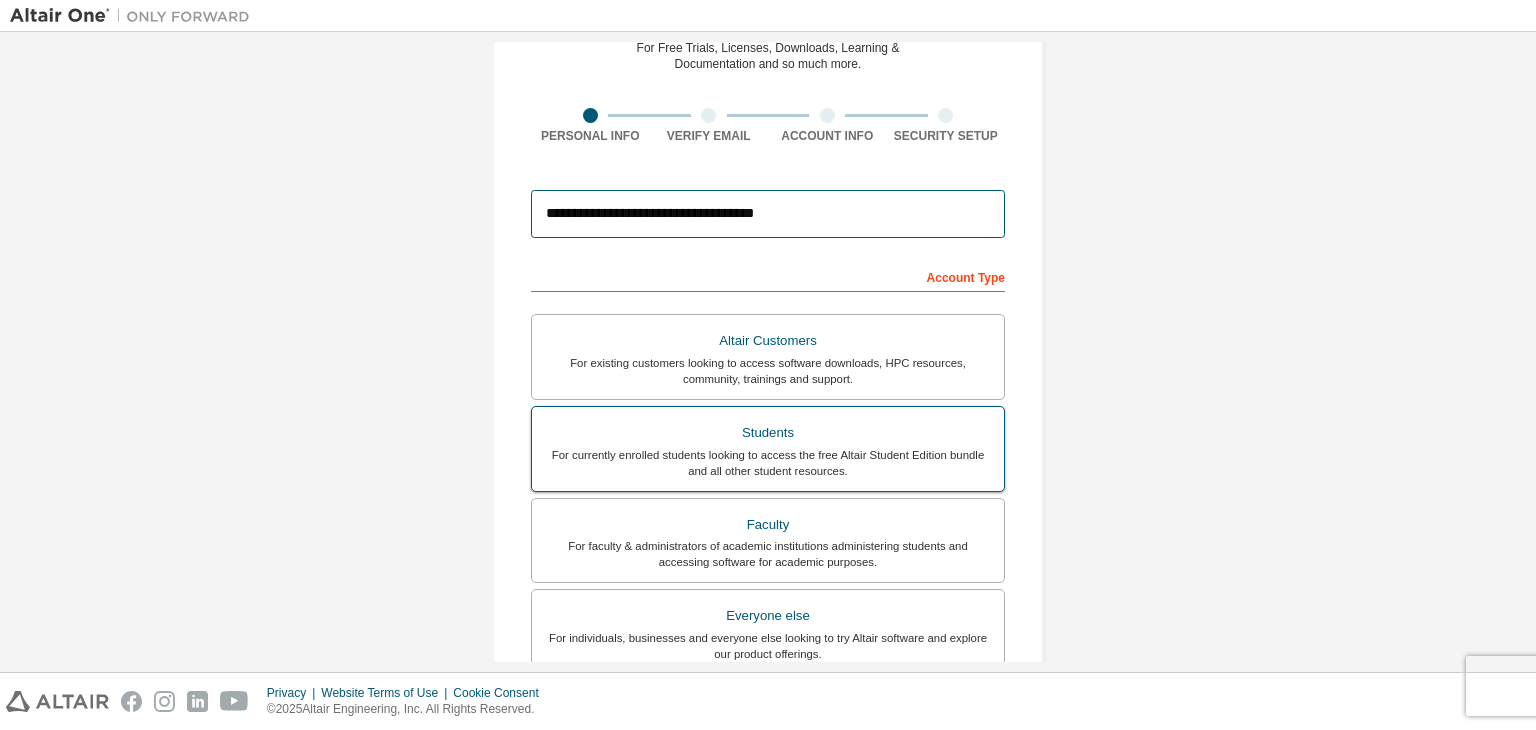 type on "**********" 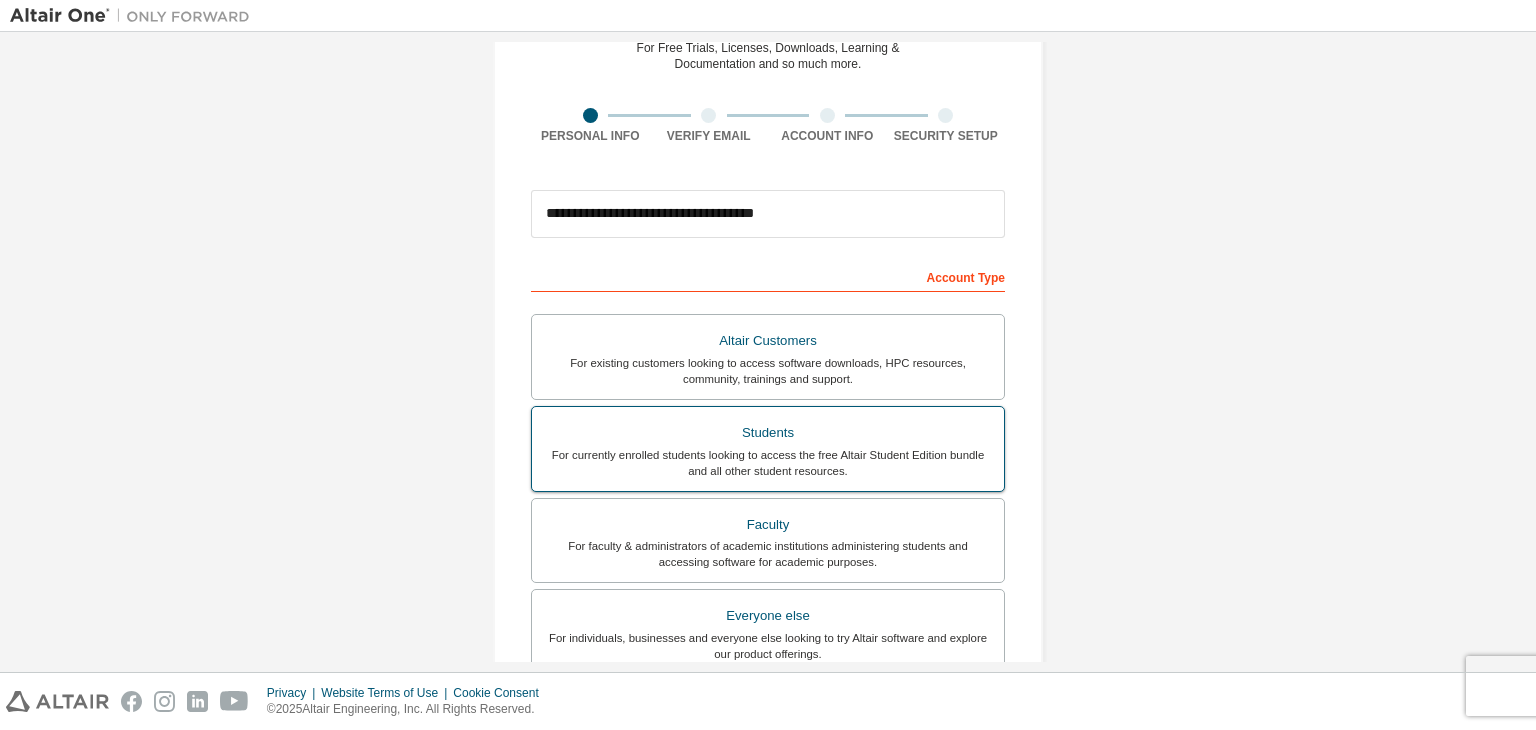 click on "For currently enrolled students looking to access the free Altair Student Edition bundle and all other student resources." at bounding box center (768, 463) 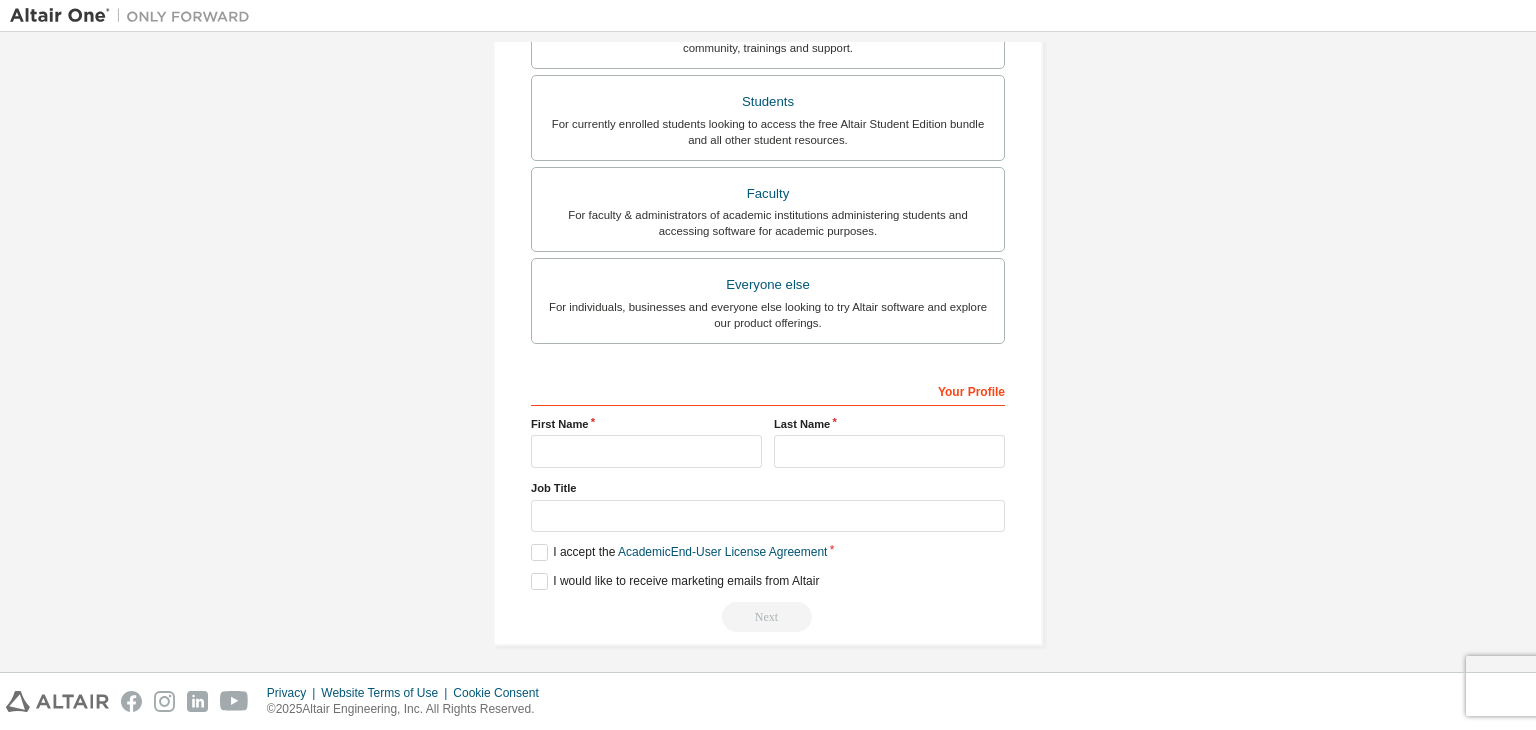 scroll, scrollTop: 435, scrollLeft: 0, axis: vertical 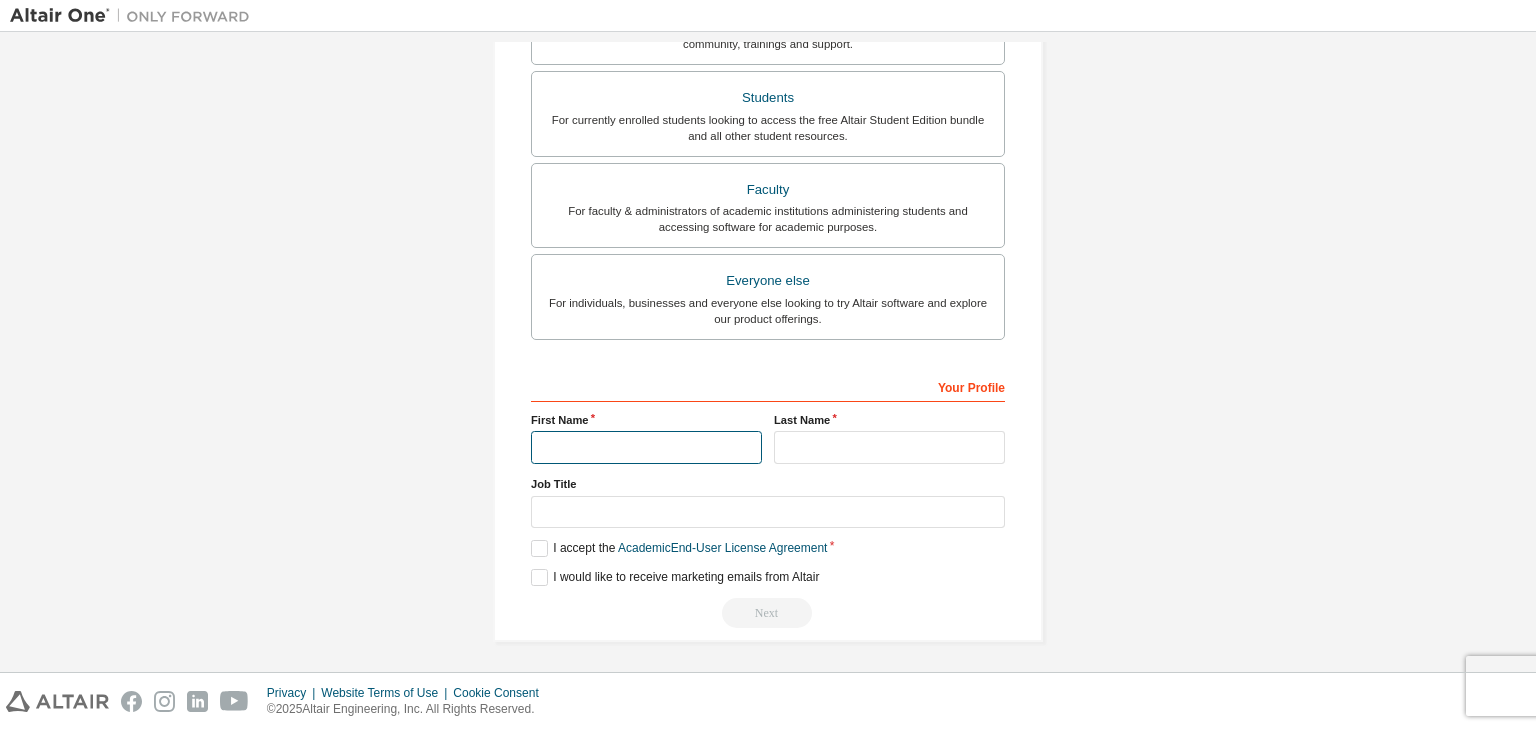 click at bounding box center [646, 447] 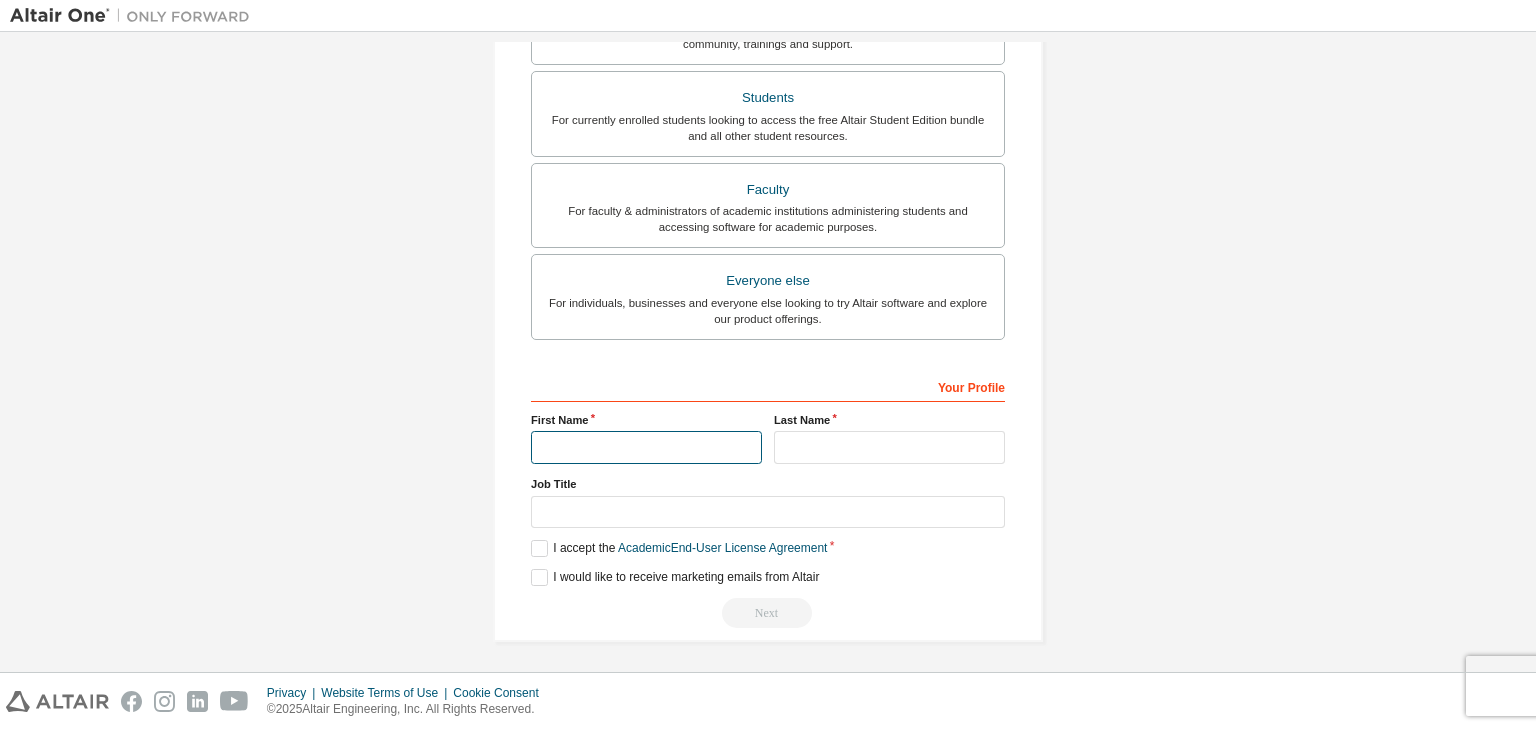 type on "********" 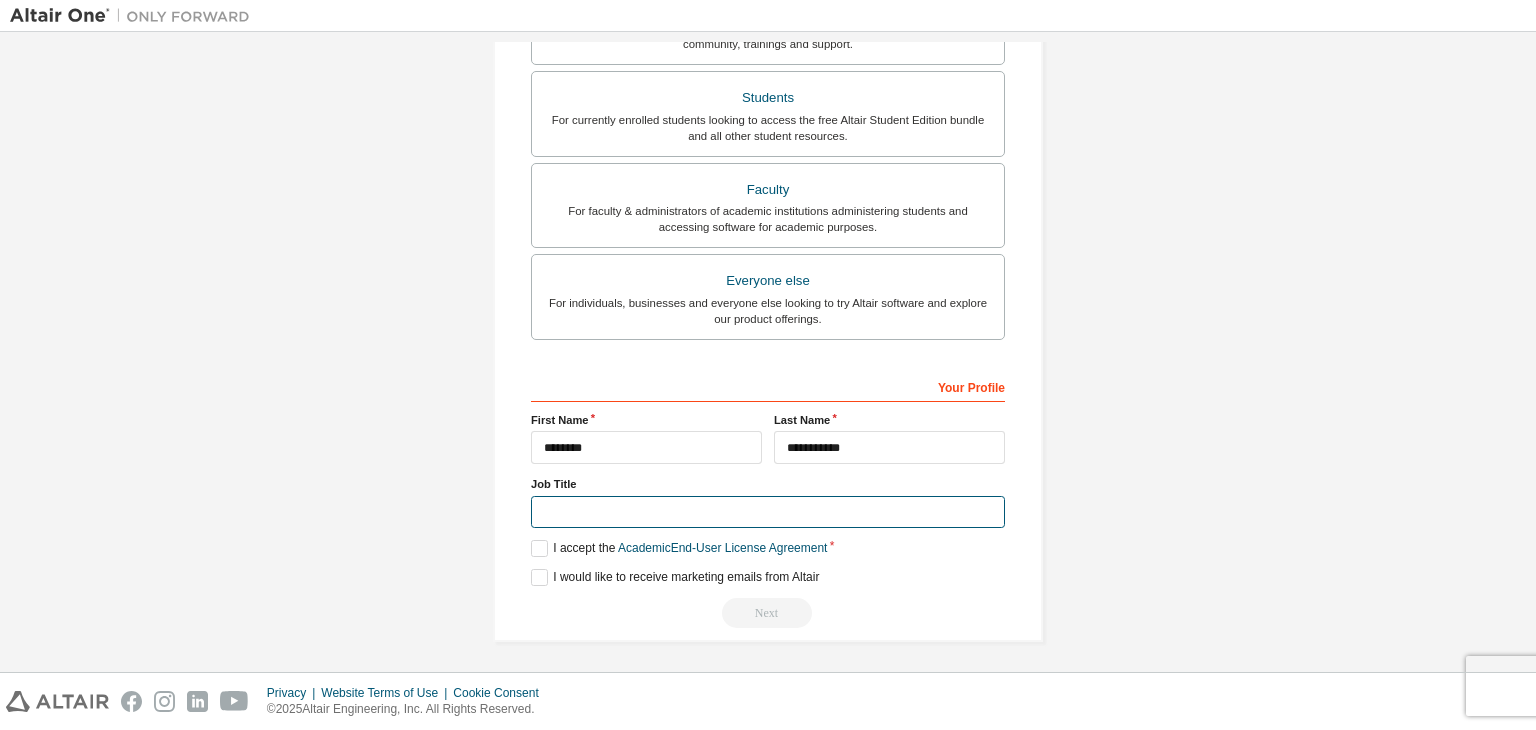 click at bounding box center (768, 512) 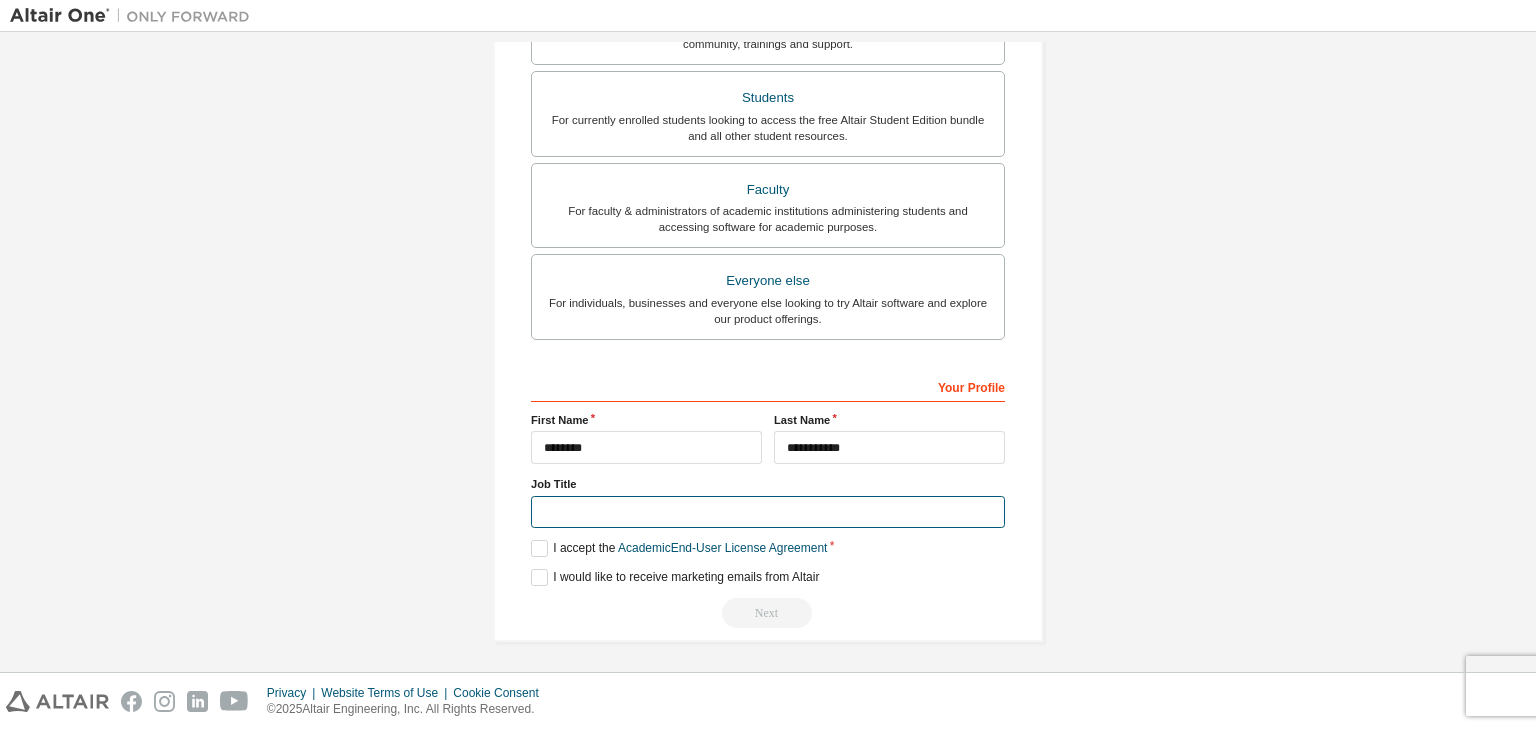 type on "*******" 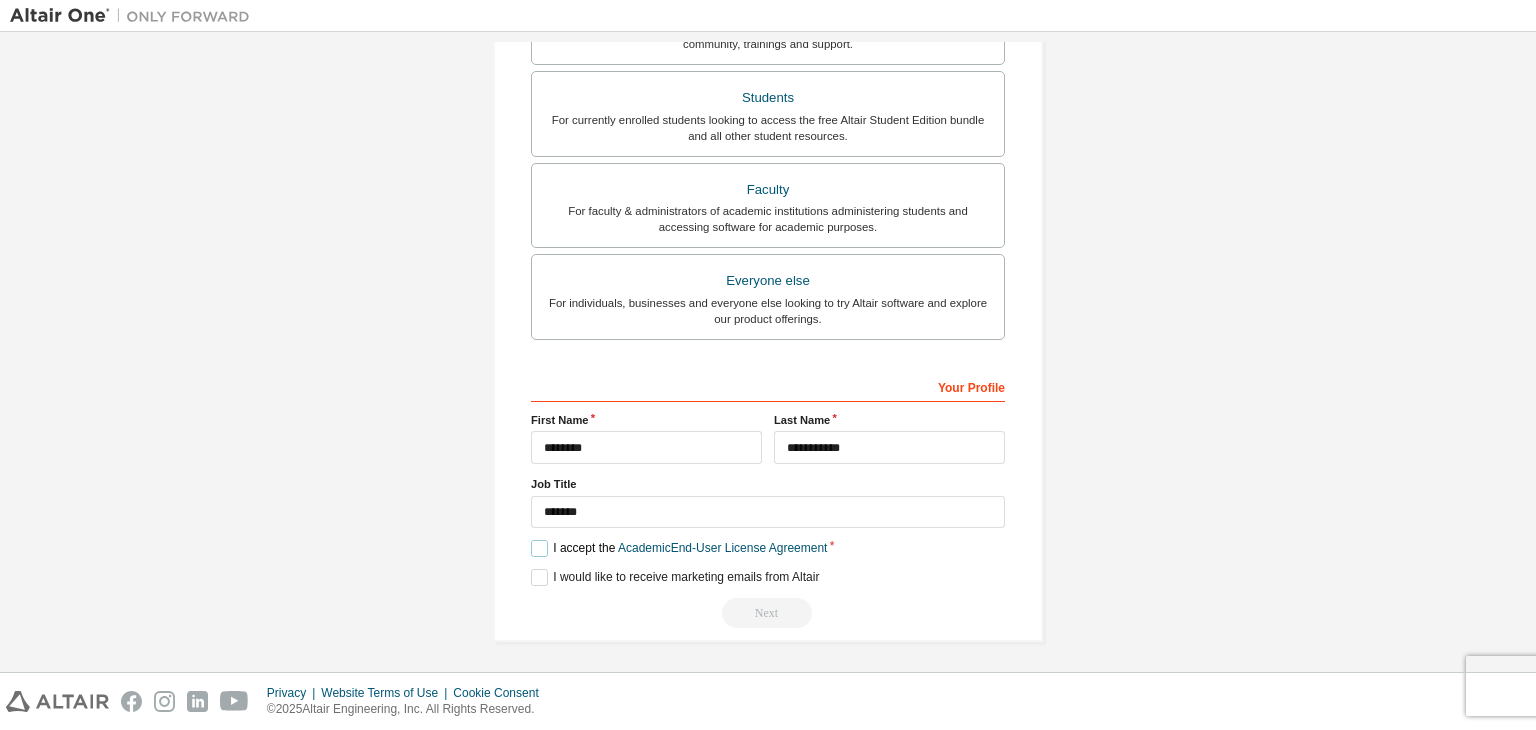 click on "I accept the   Academic   End-User License Agreement" at bounding box center (679, 548) 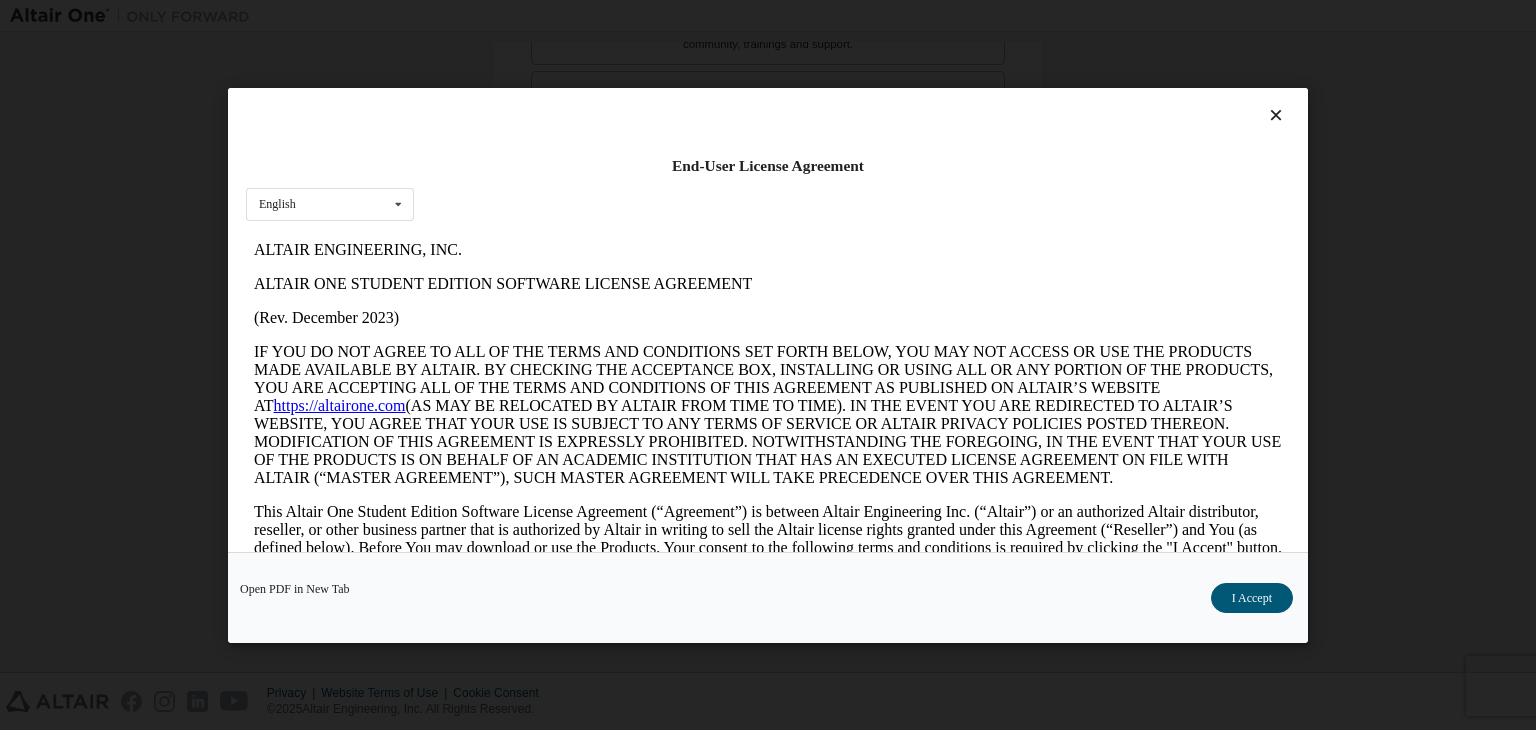 scroll, scrollTop: 0, scrollLeft: 0, axis: both 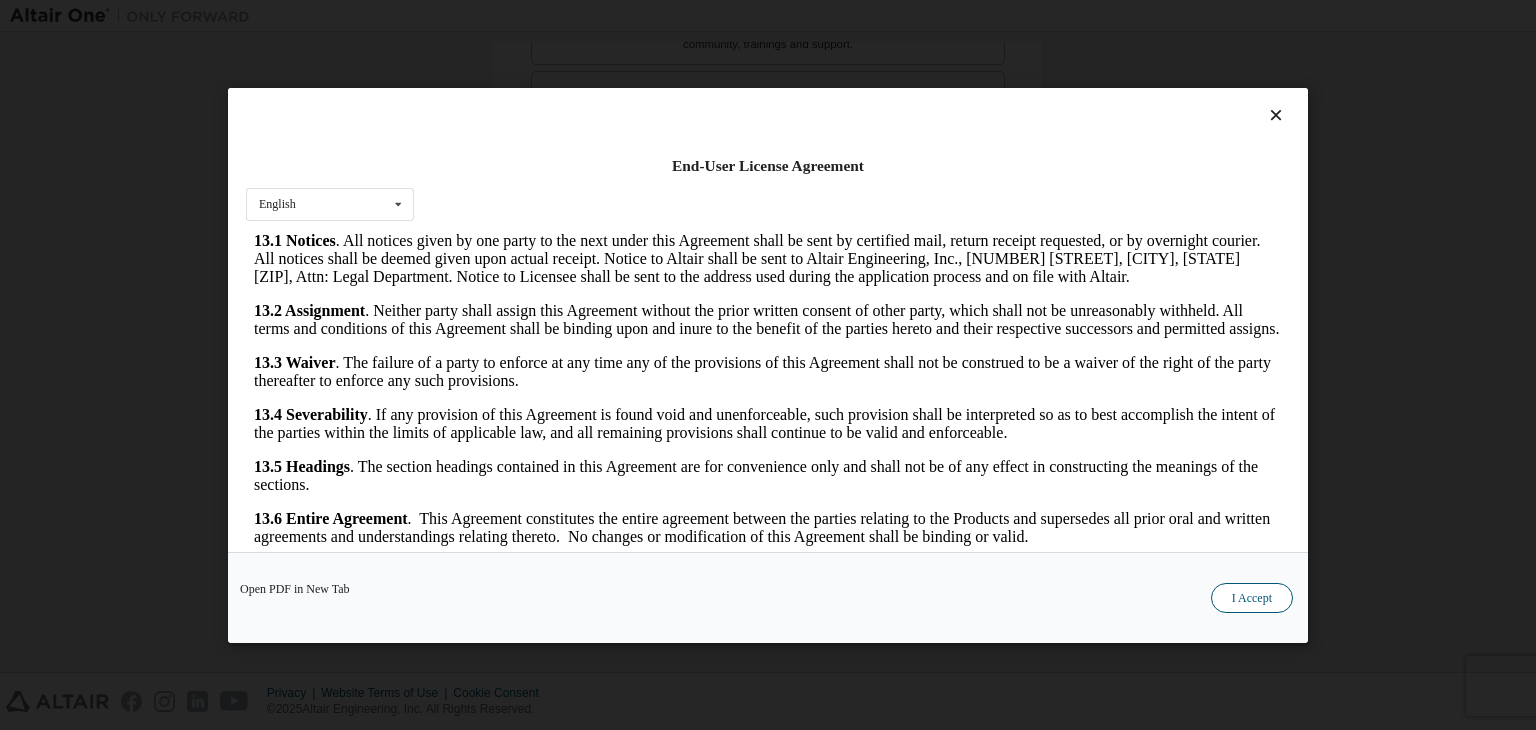 click on "I Accept" at bounding box center [1252, 598] 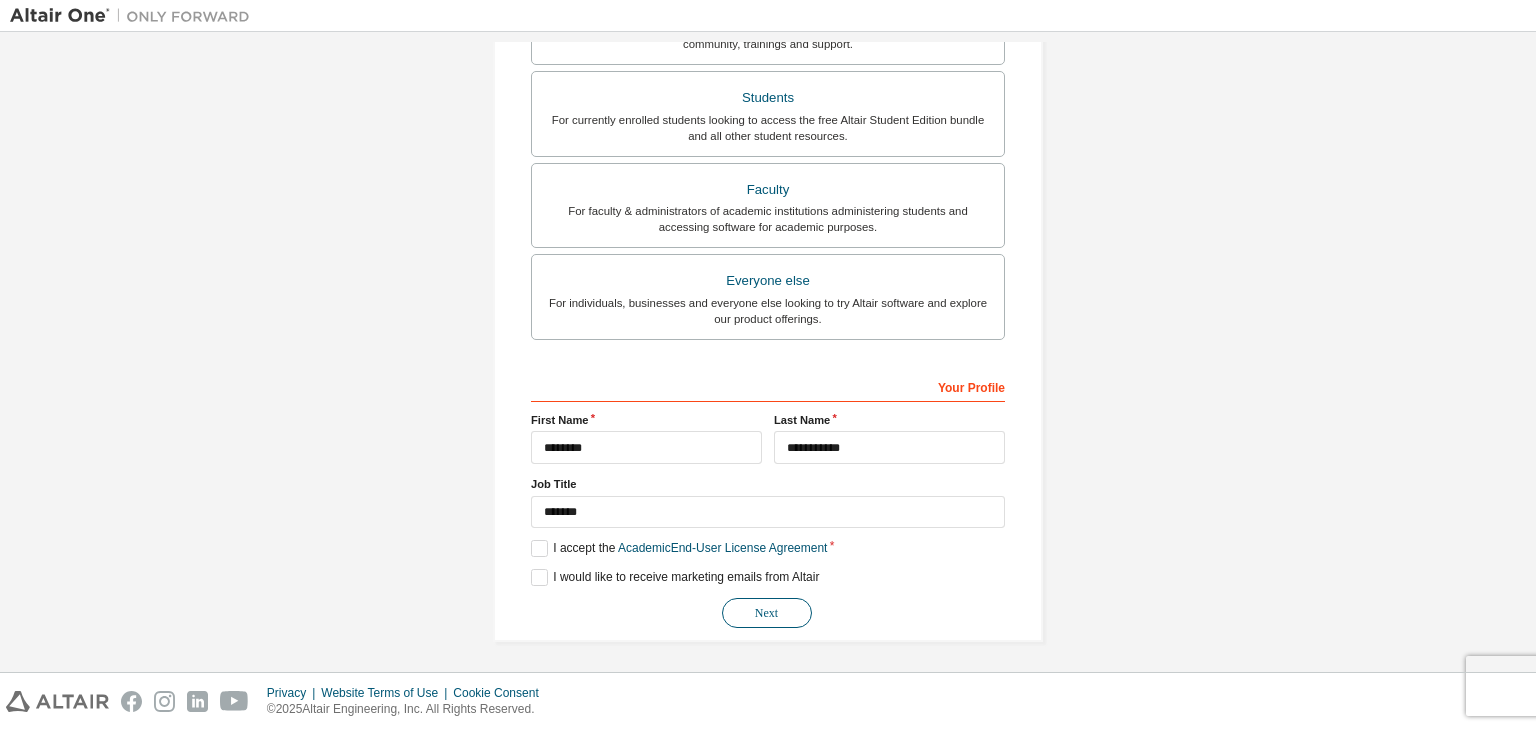 click on "Next" at bounding box center (767, 613) 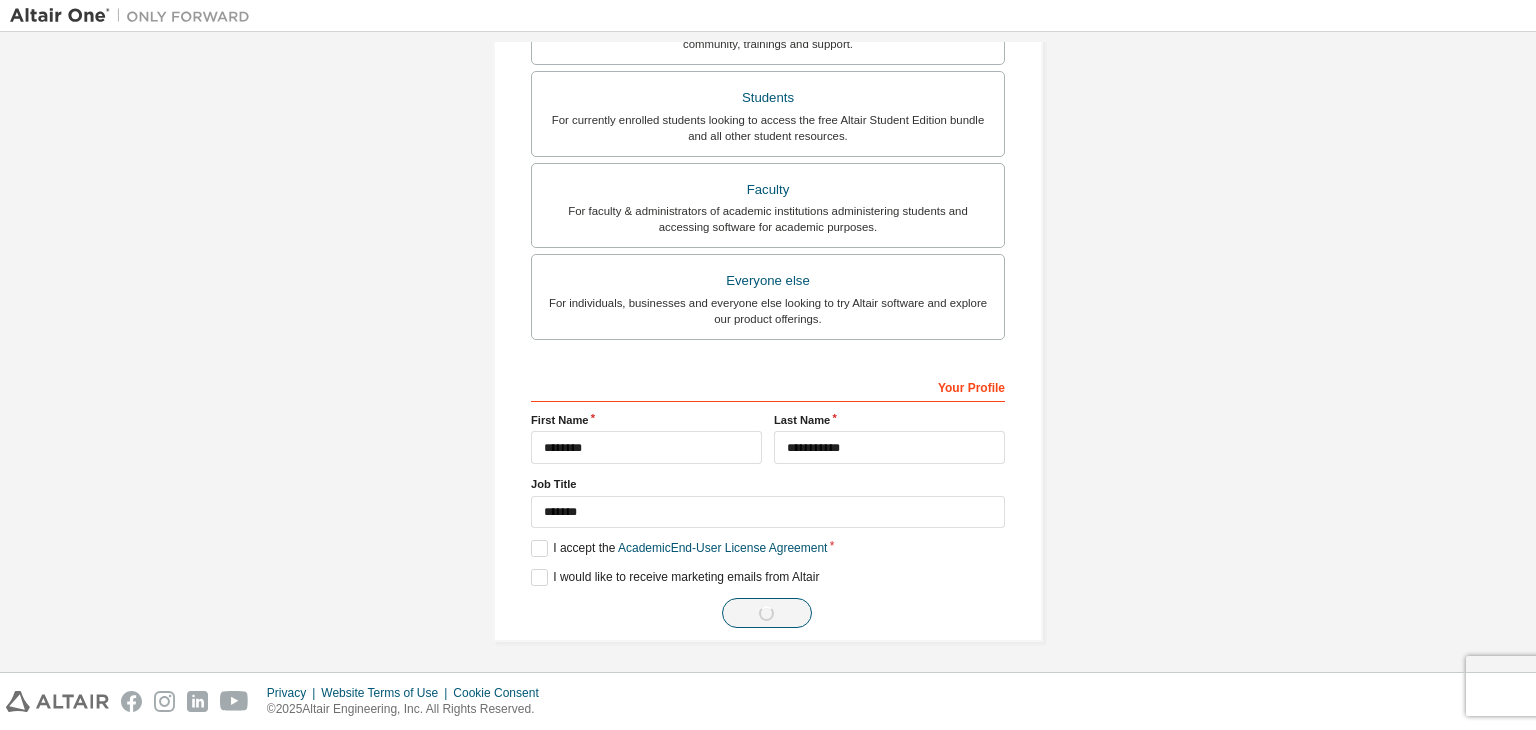 scroll, scrollTop: 0, scrollLeft: 0, axis: both 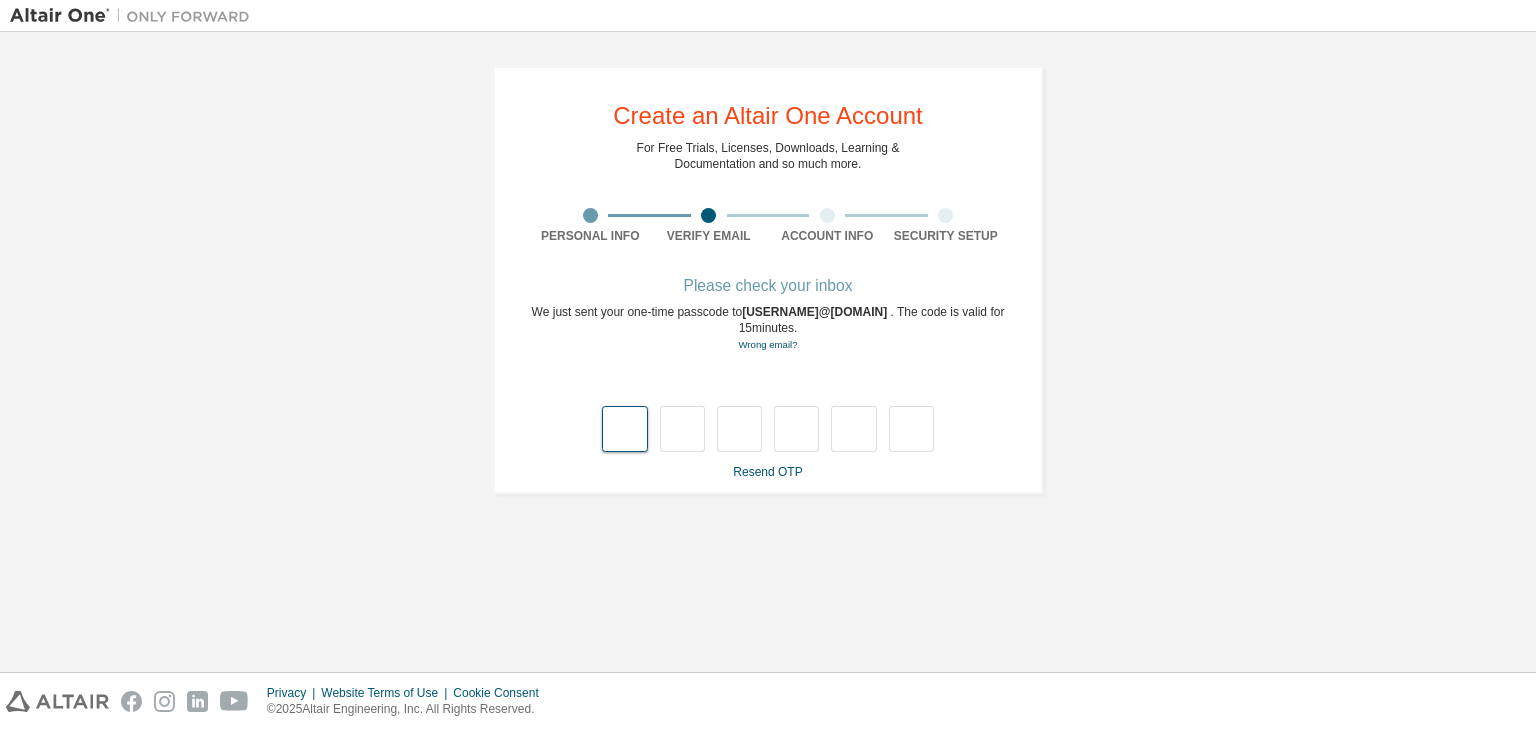 type on "*" 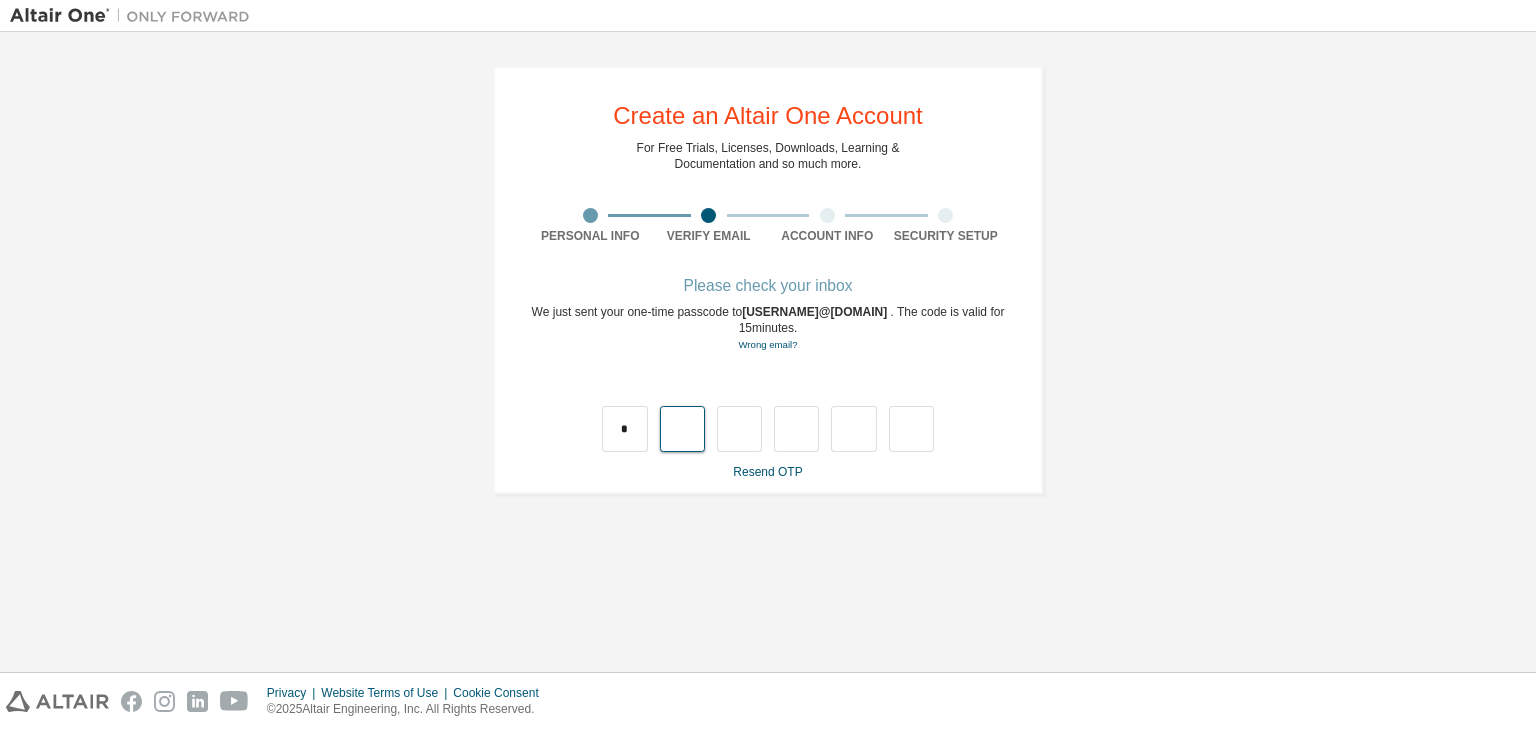type on "*" 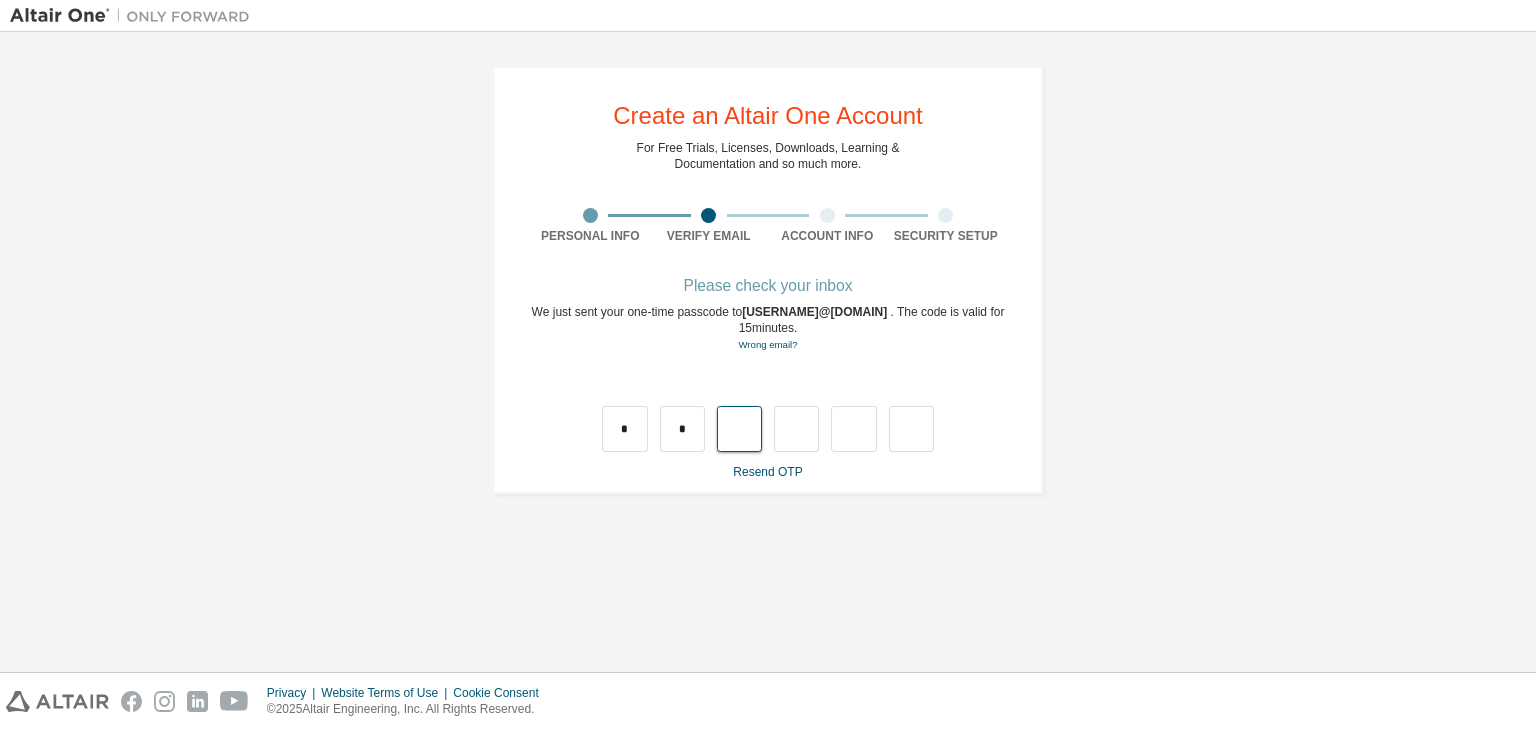type on "*" 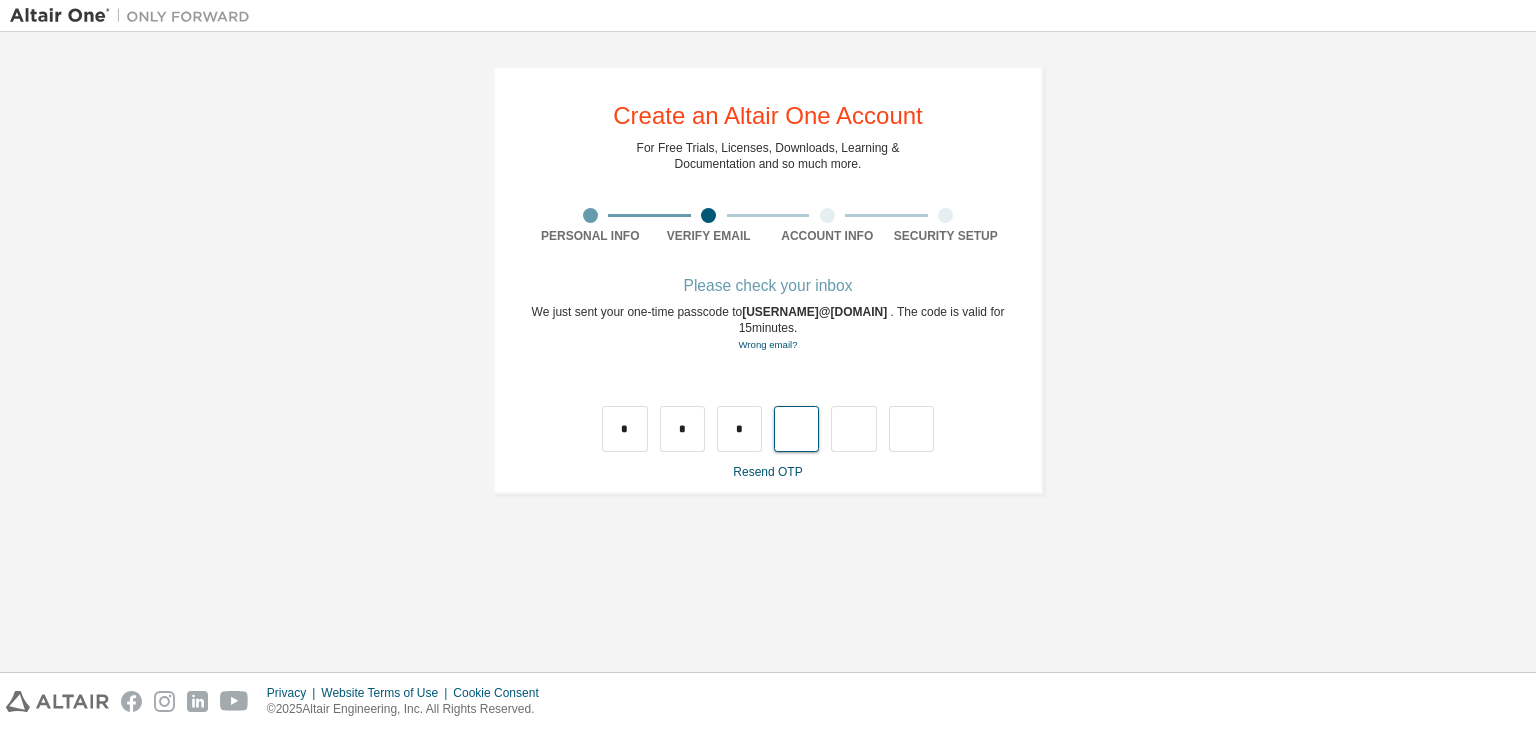 type on "*" 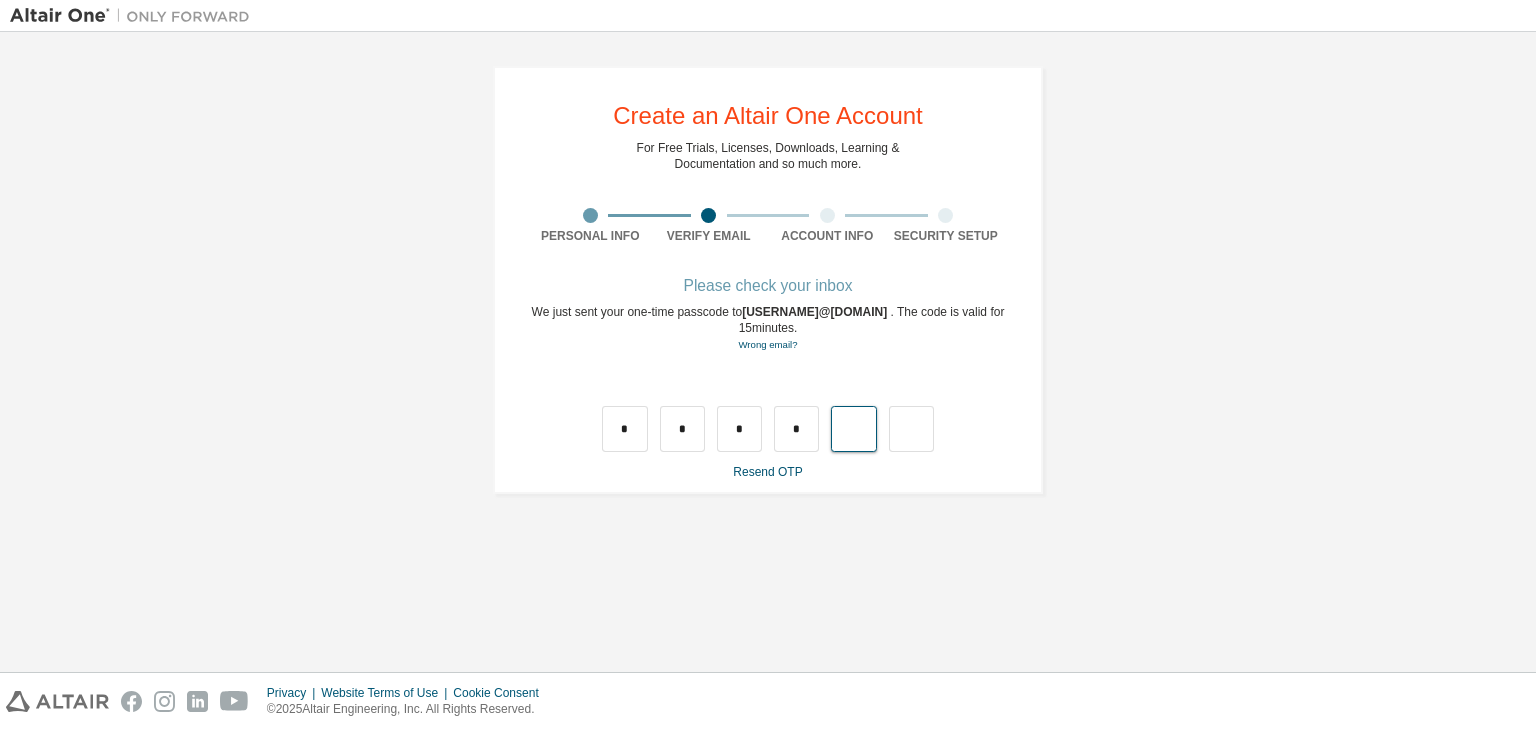 type on "*" 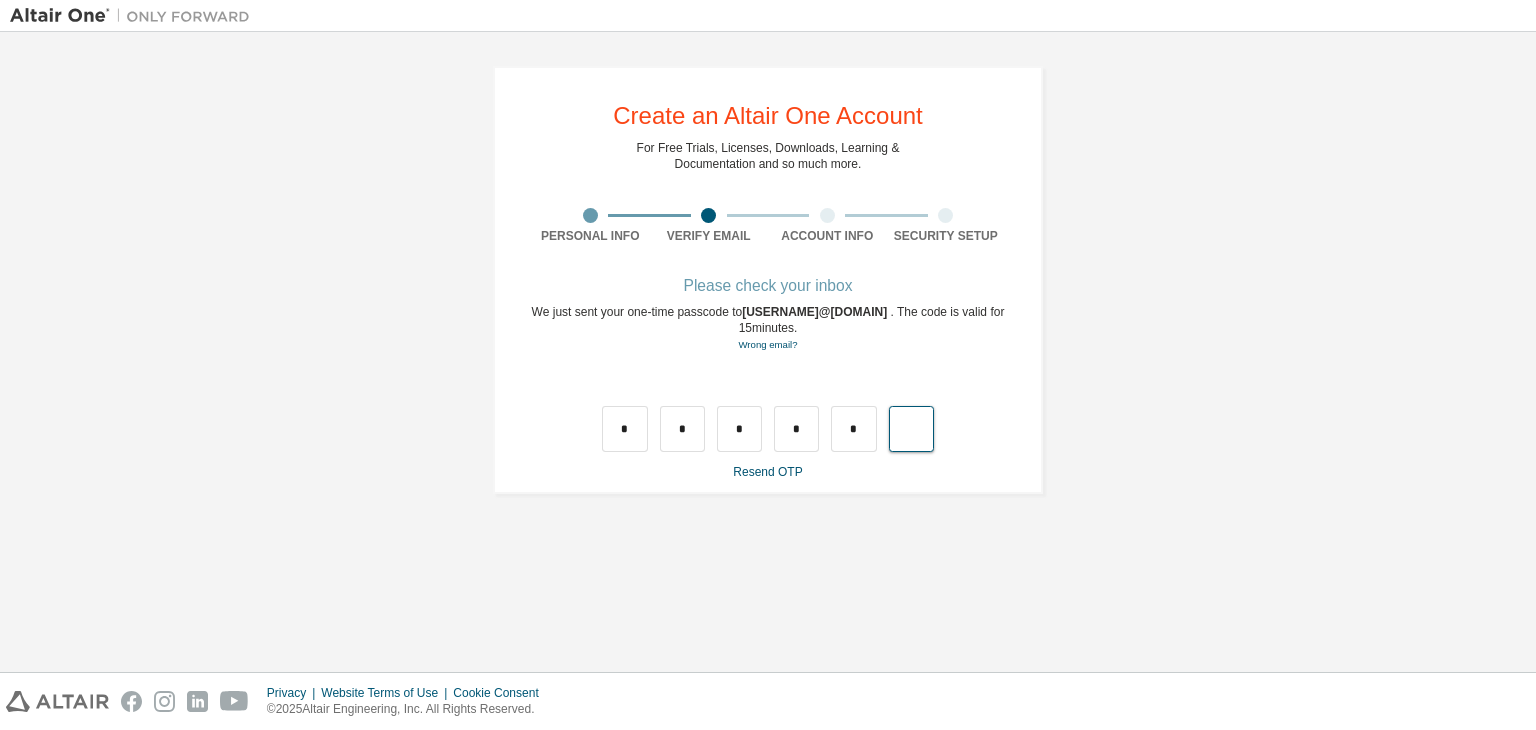 type on "*" 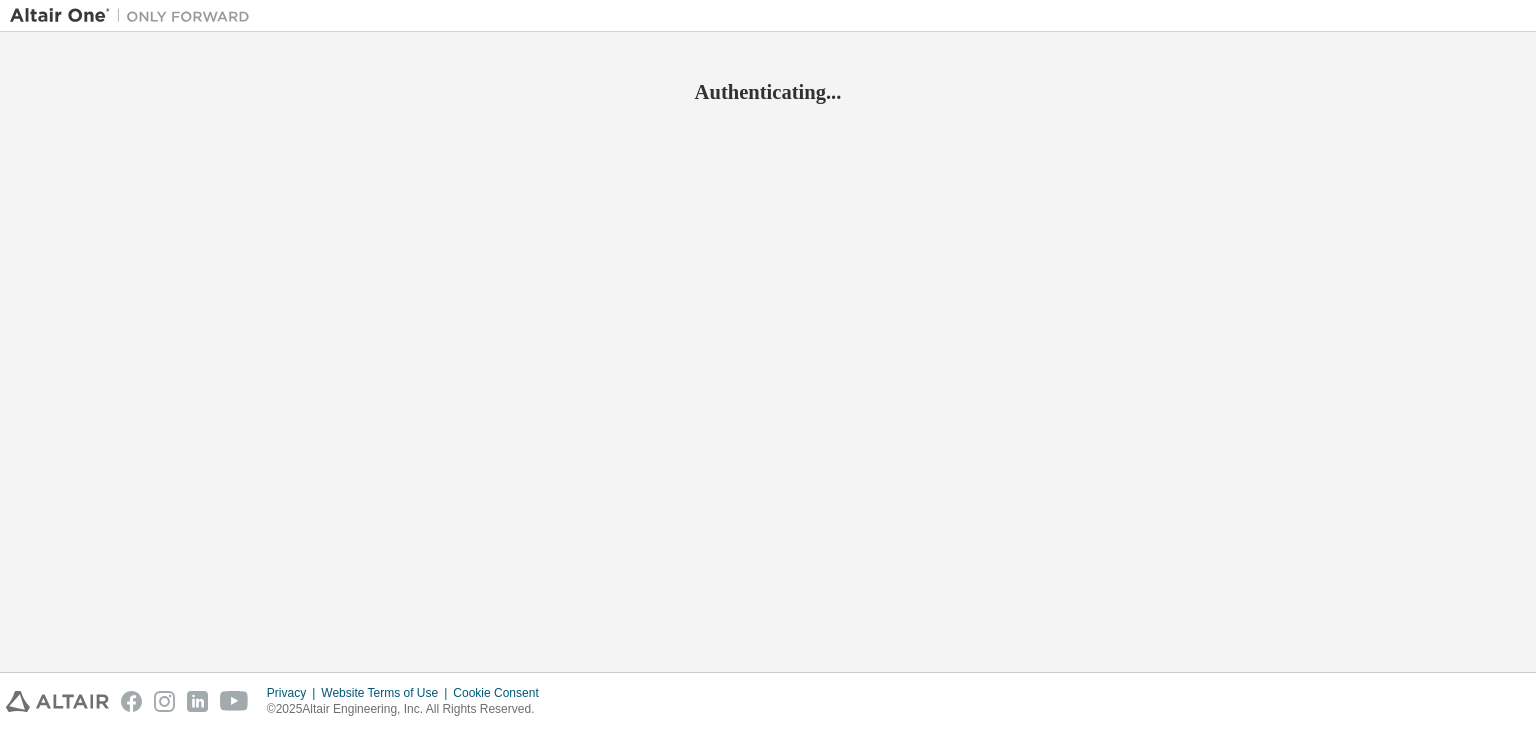scroll, scrollTop: 0, scrollLeft: 0, axis: both 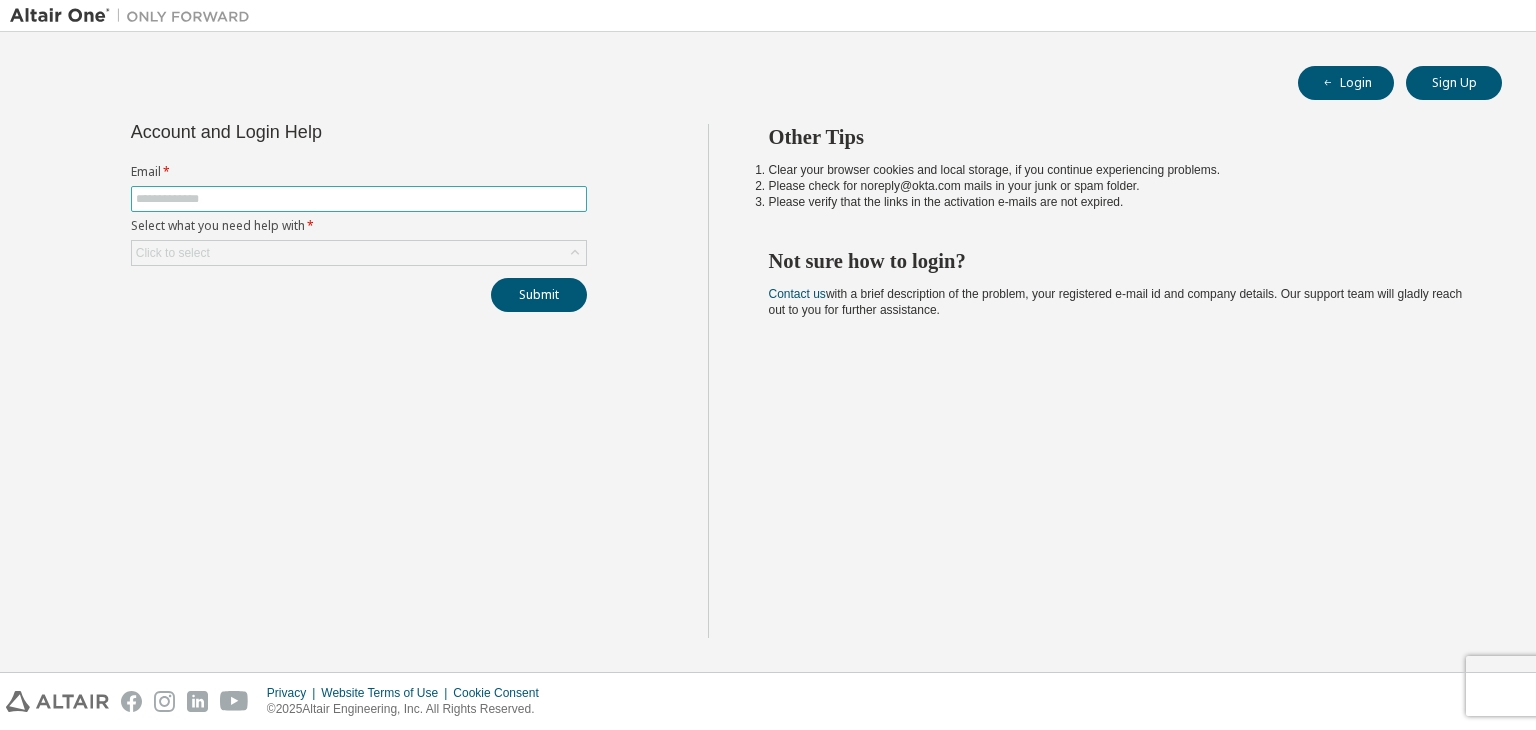 click at bounding box center (359, 199) 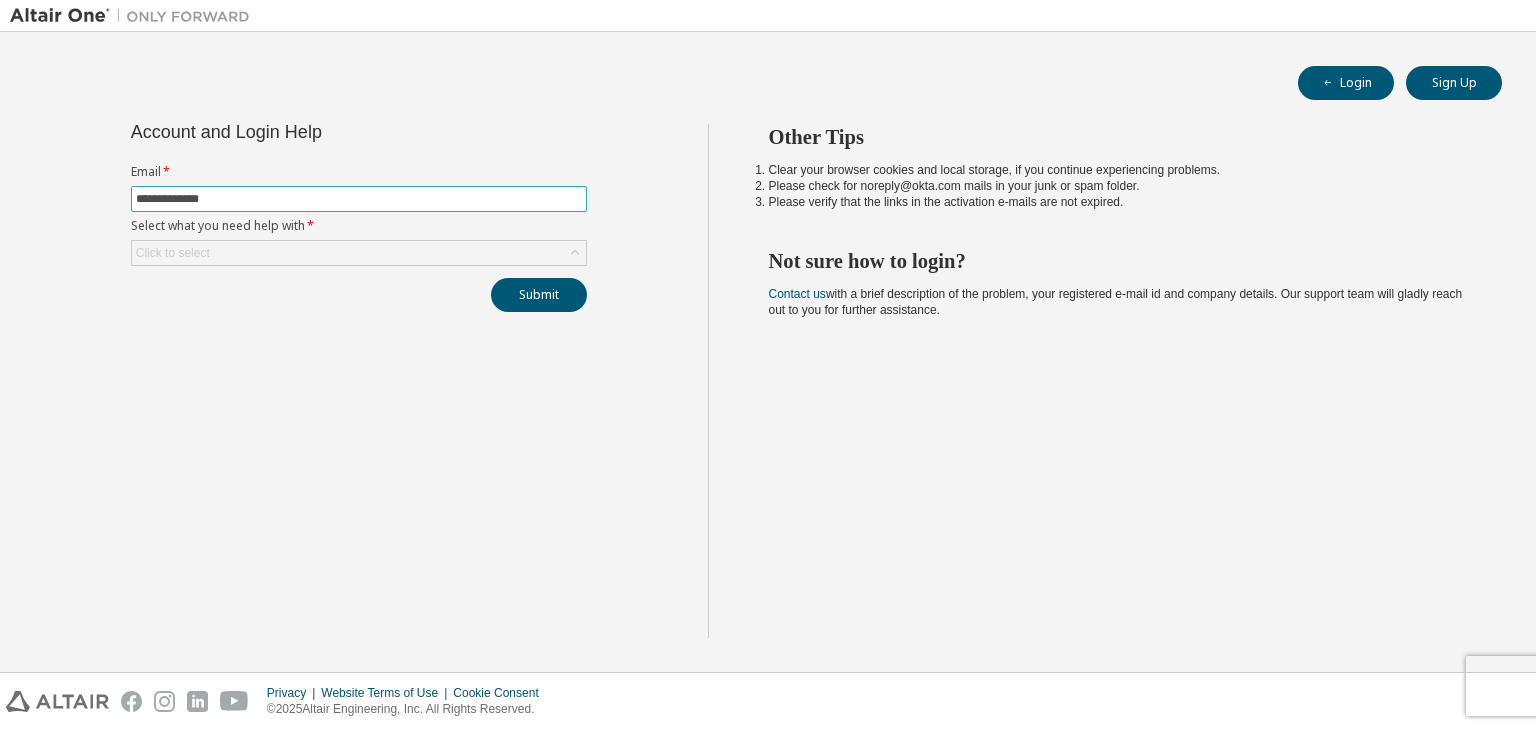 type on "**********" 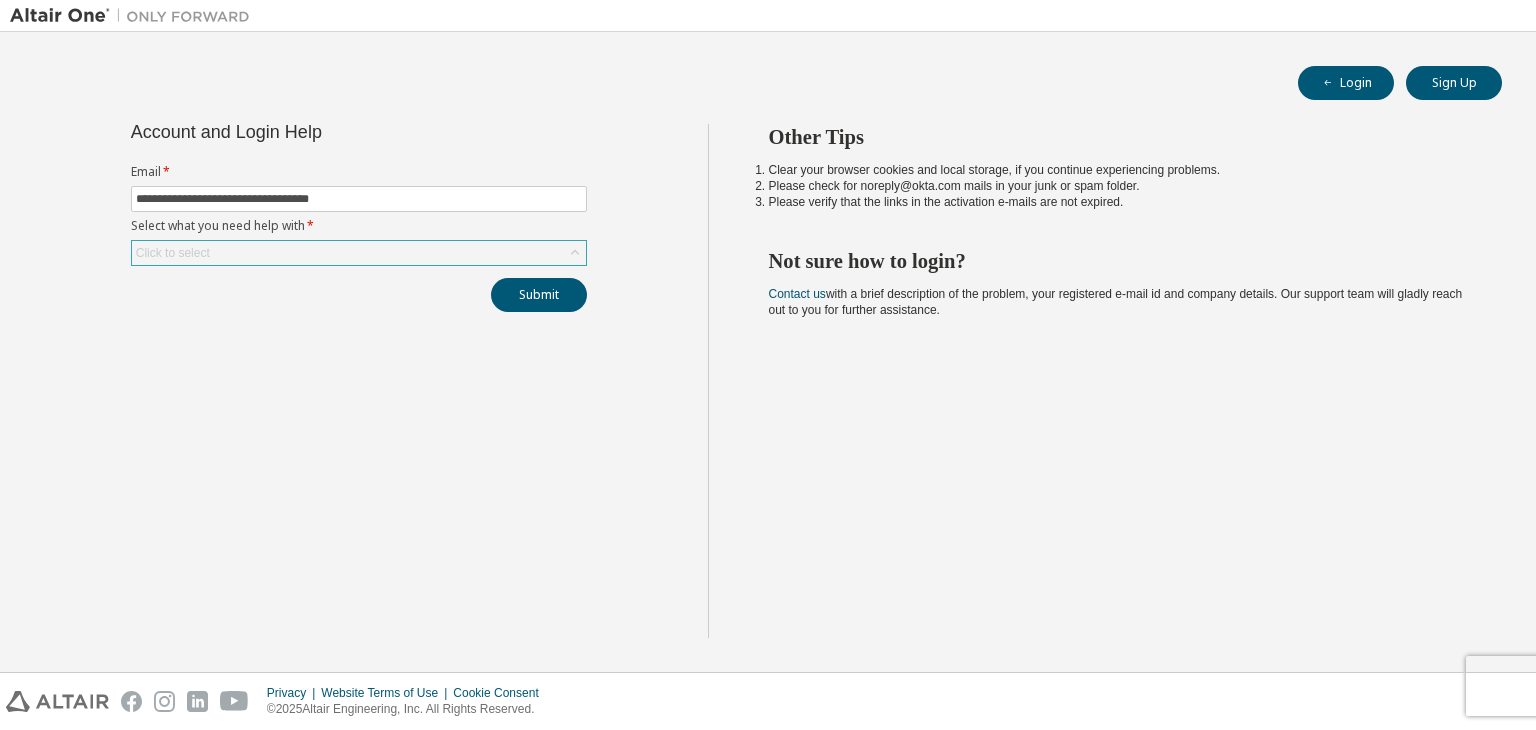 click on "Click to select" at bounding box center [359, 253] 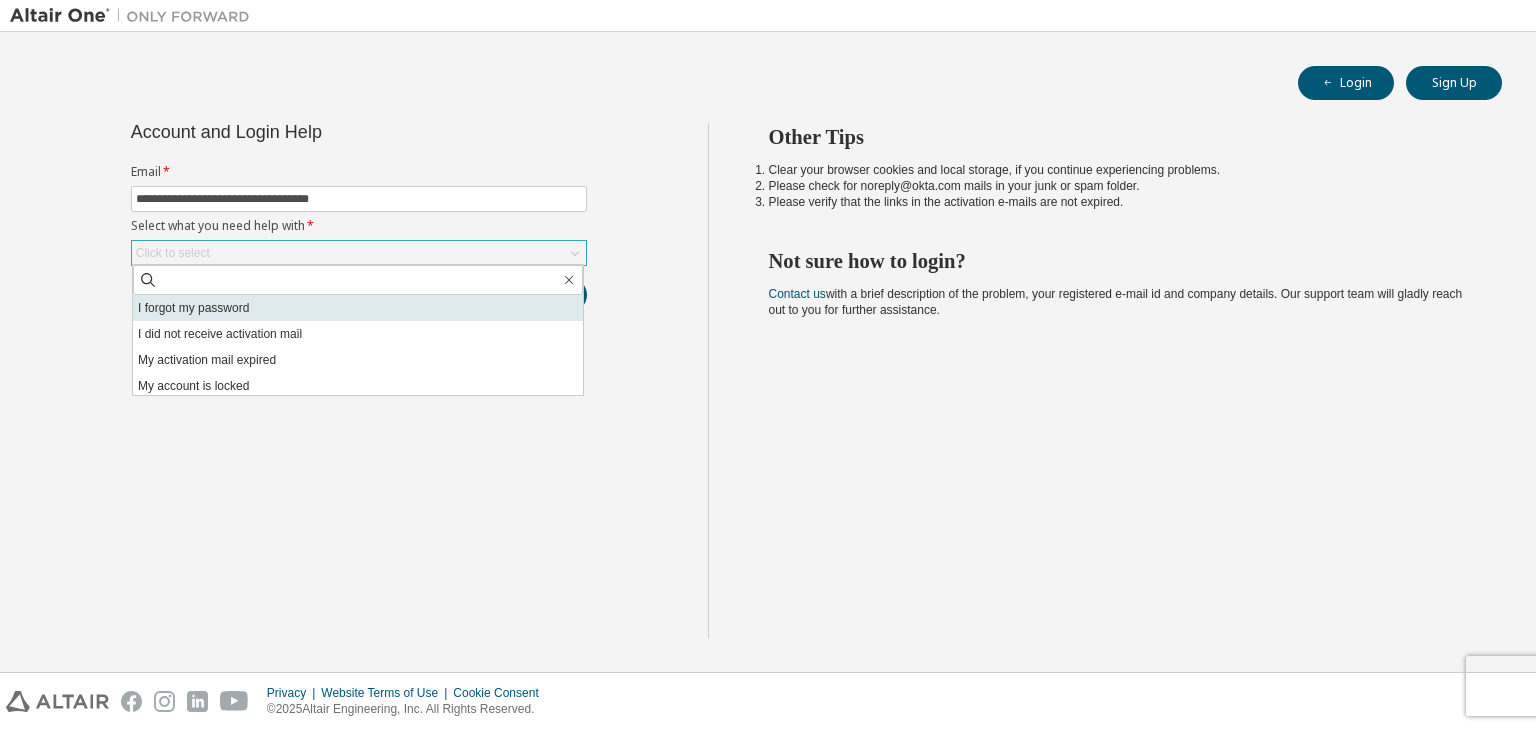 click on "I forgot my password" at bounding box center [358, 308] 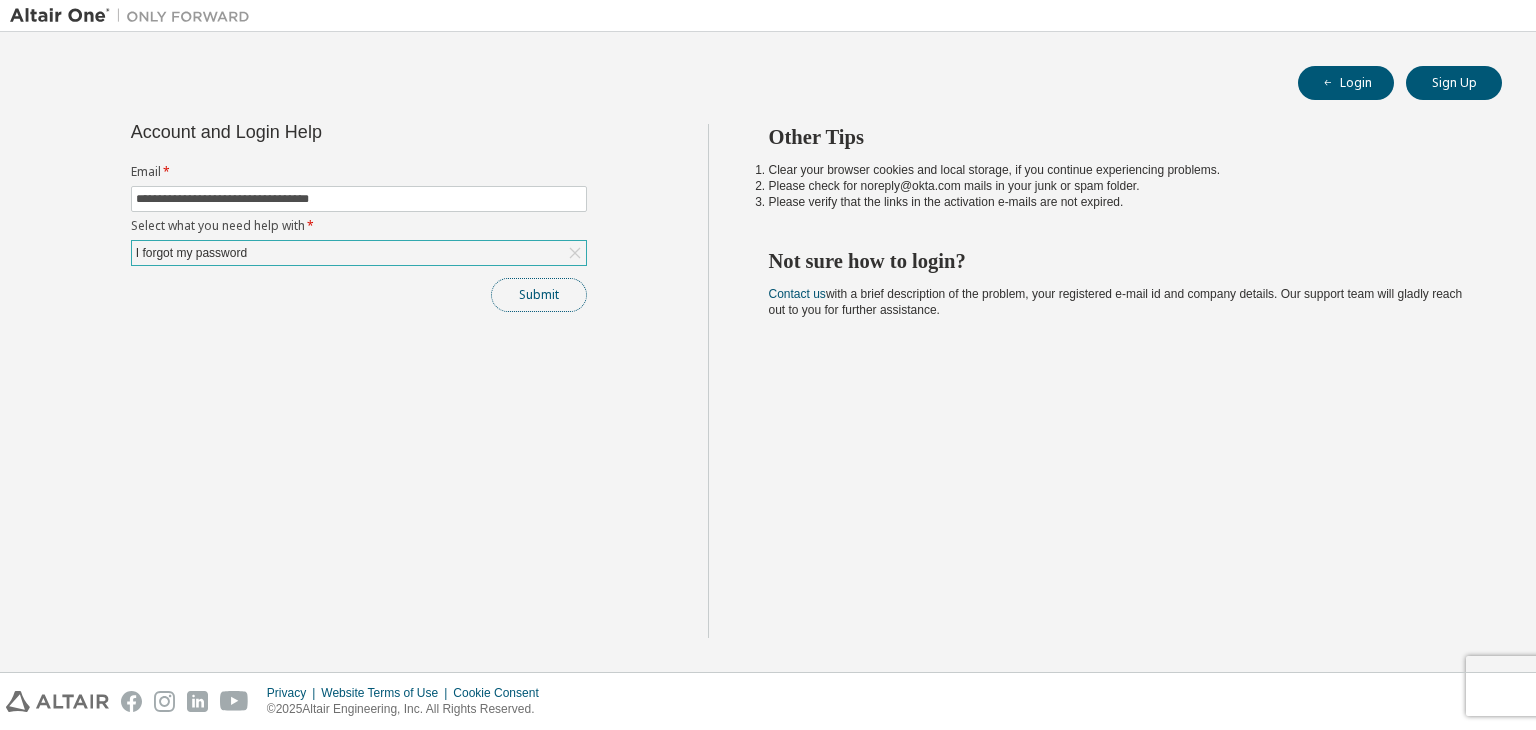 click on "Submit" at bounding box center [539, 295] 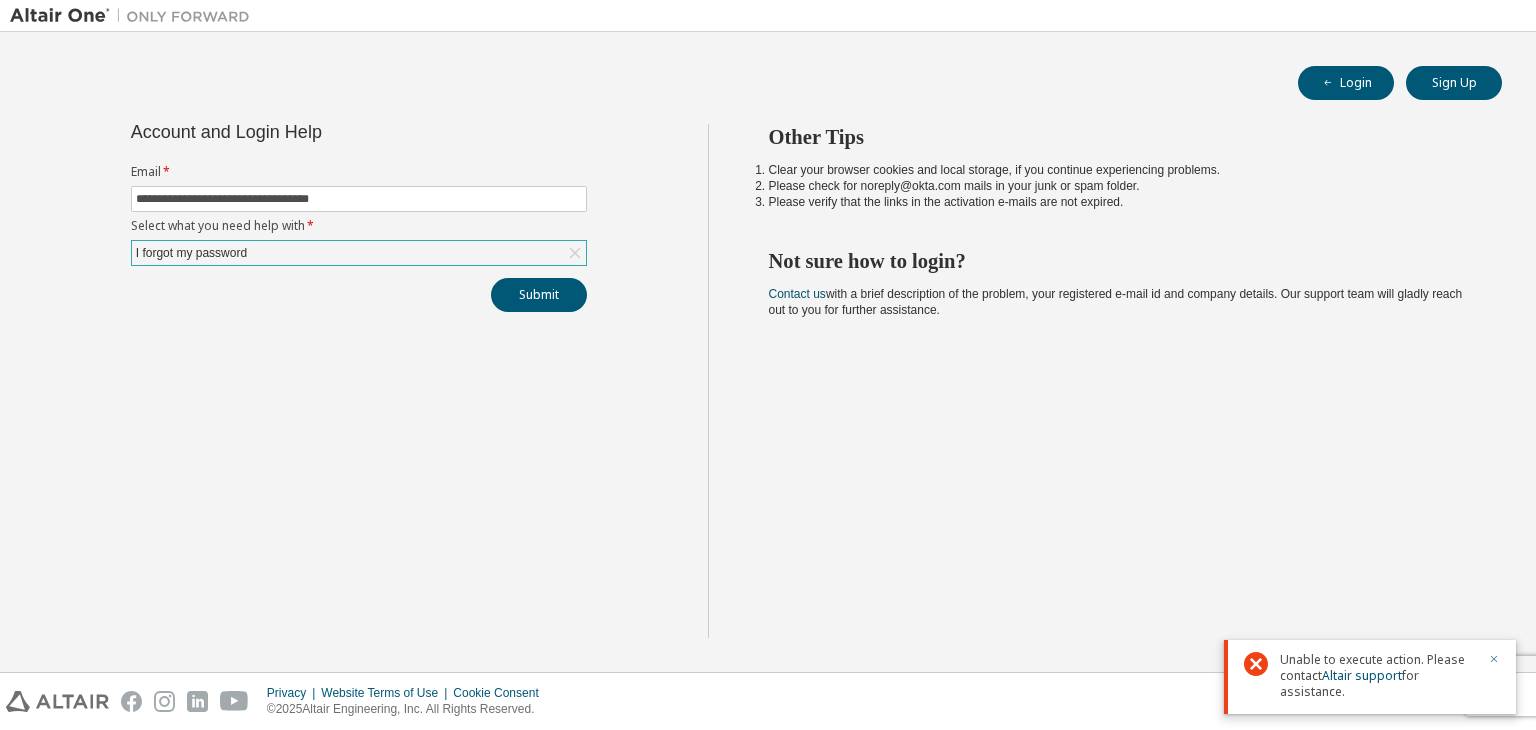 click 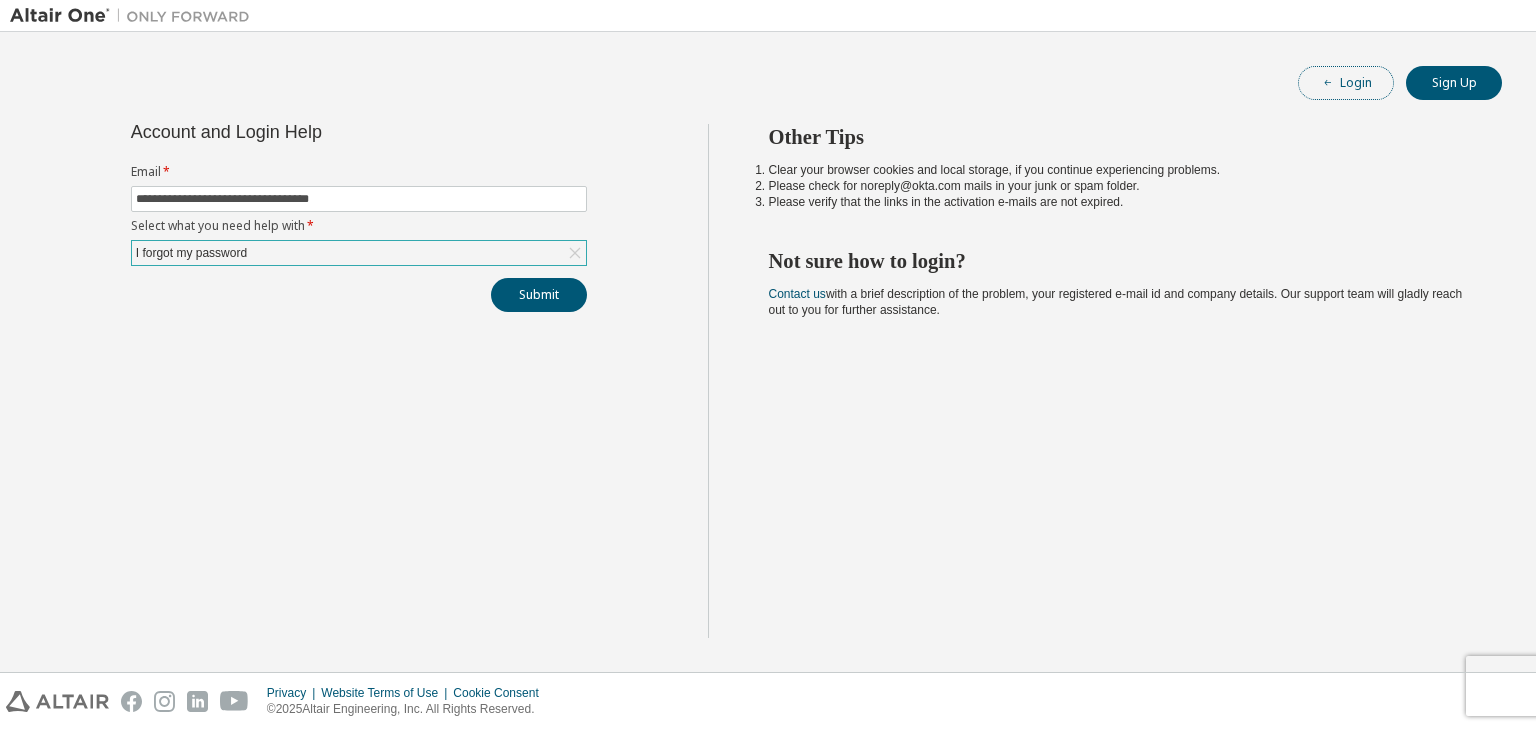 click on "Login" at bounding box center (1346, 83) 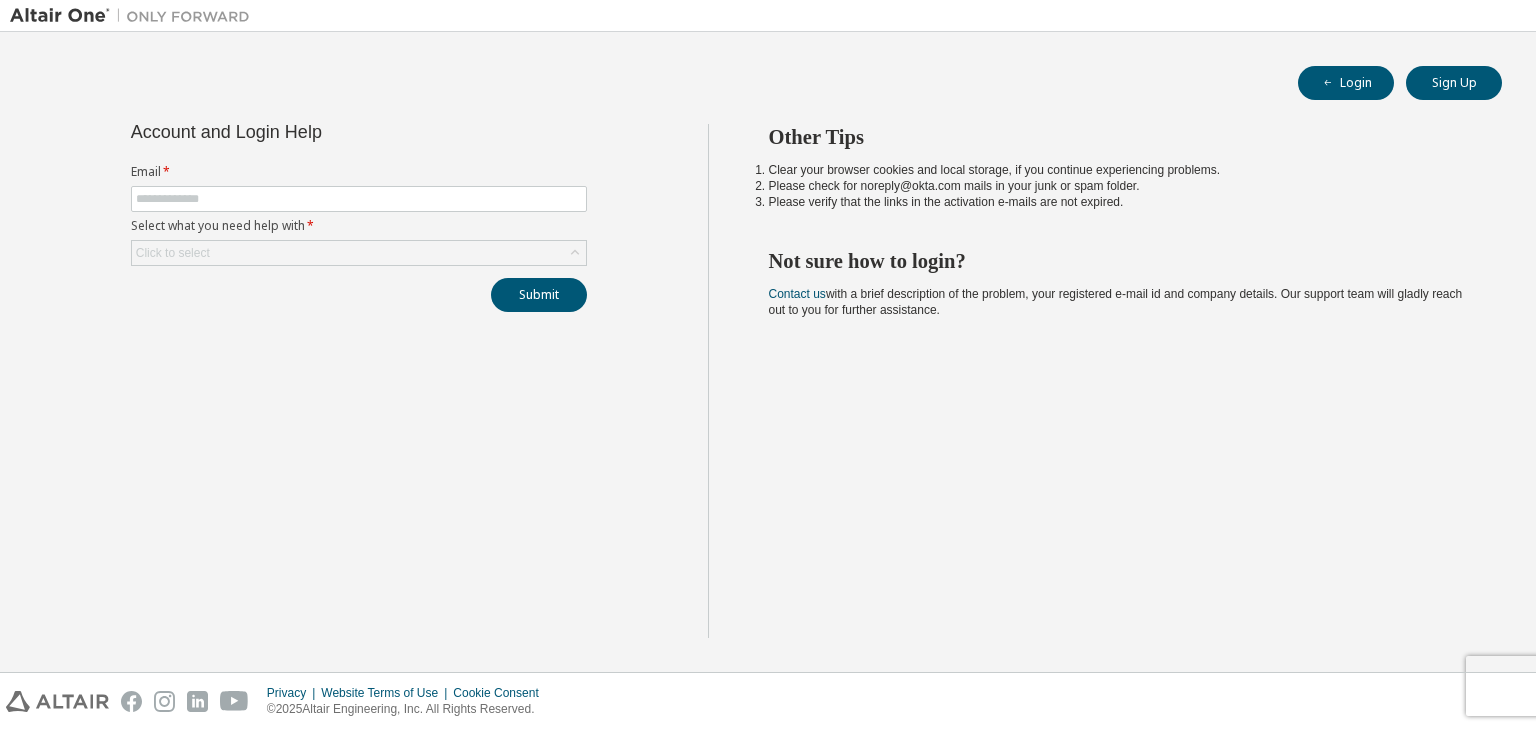 scroll, scrollTop: 0, scrollLeft: 0, axis: both 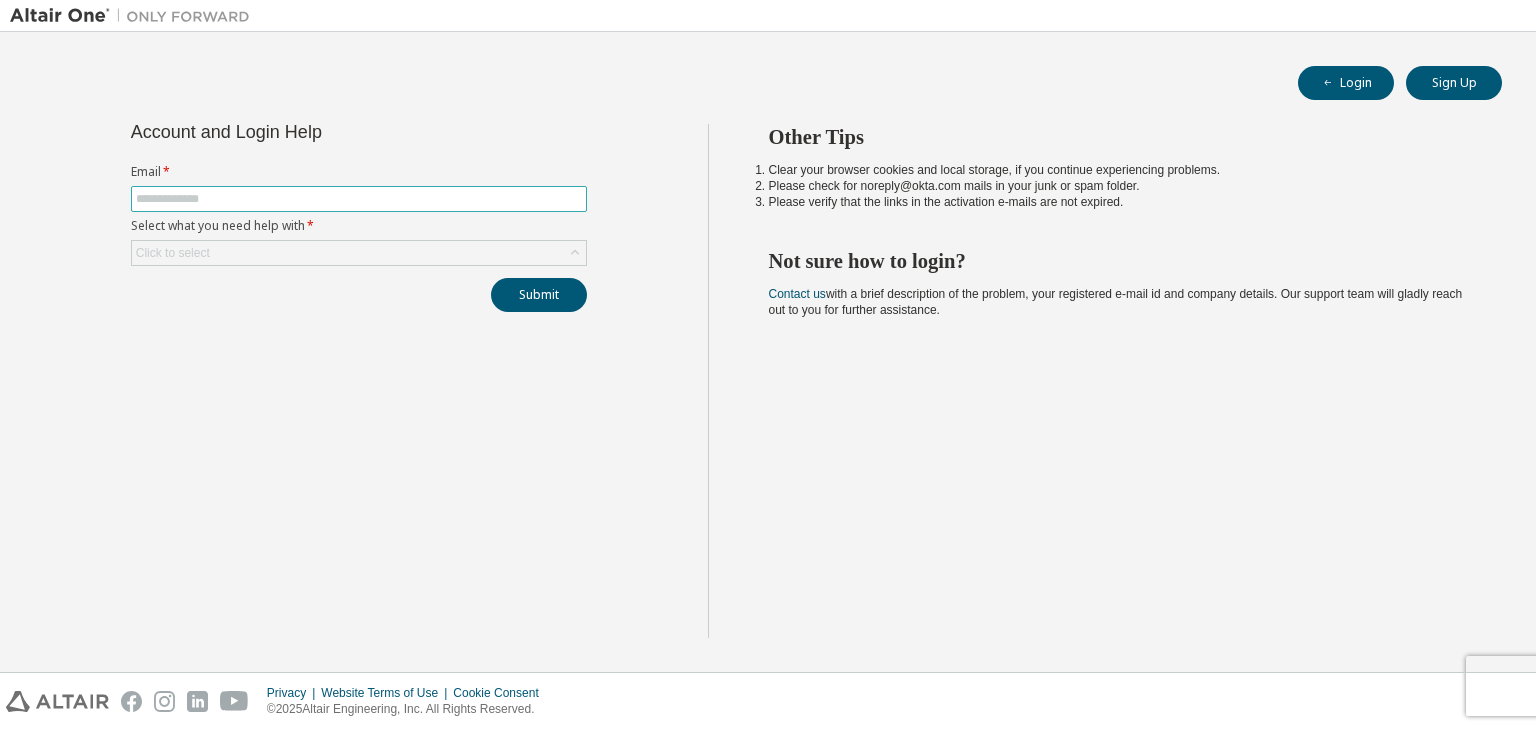 click at bounding box center [359, 199] 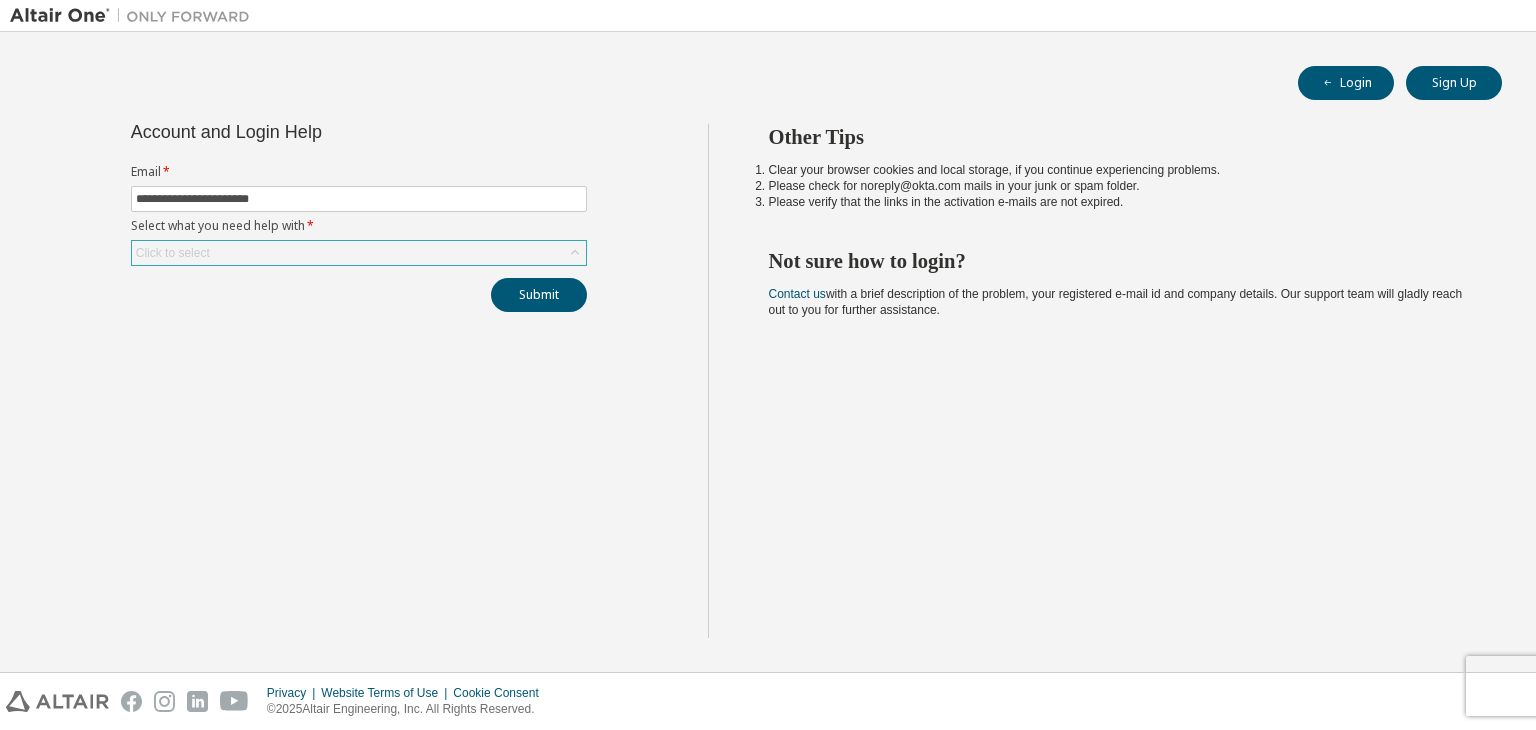 click on "Click to select" at bounding box center (359, 253) 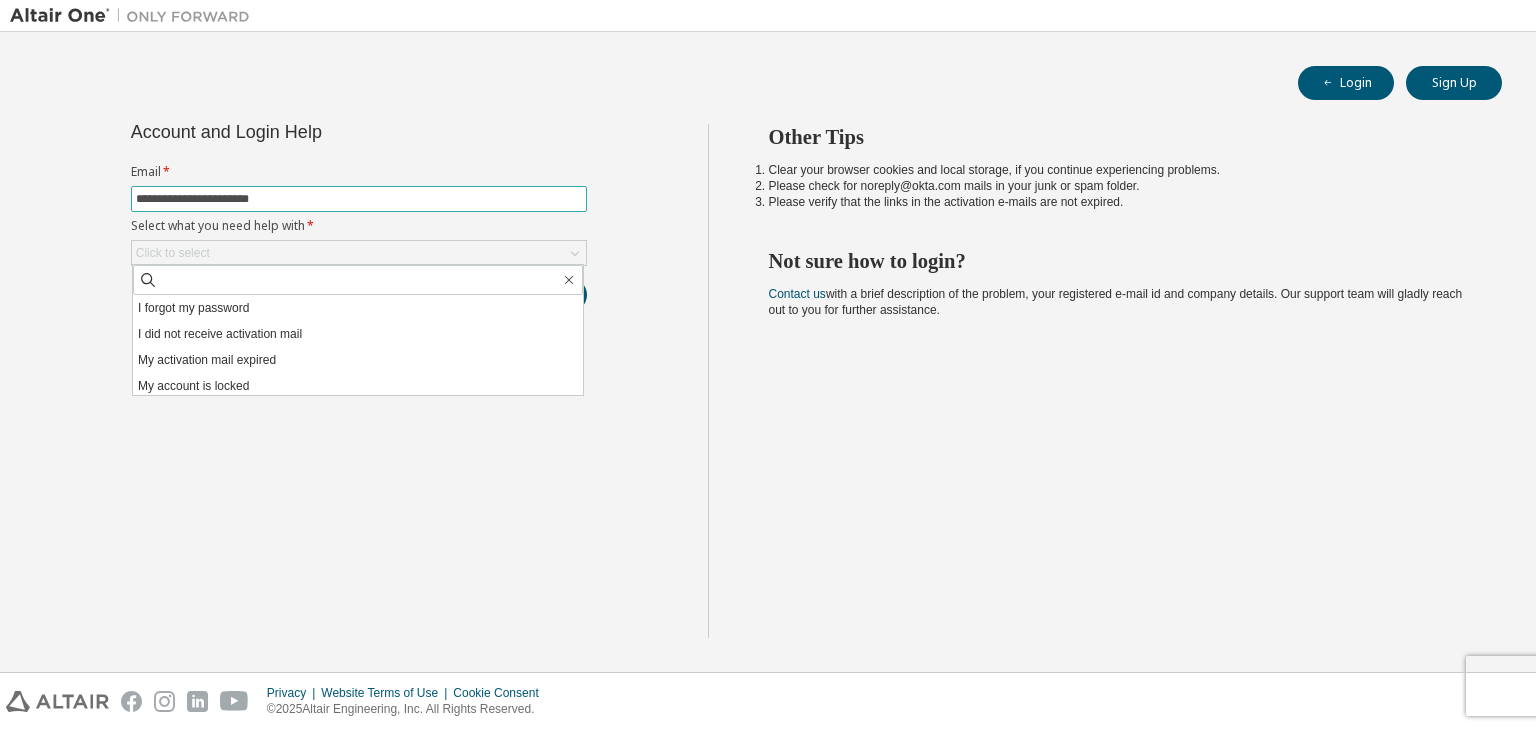 drag, startPoint x: 369, startPoint y: 200, endPoint x: 201, endPoint y: 201, distance: 168.00298 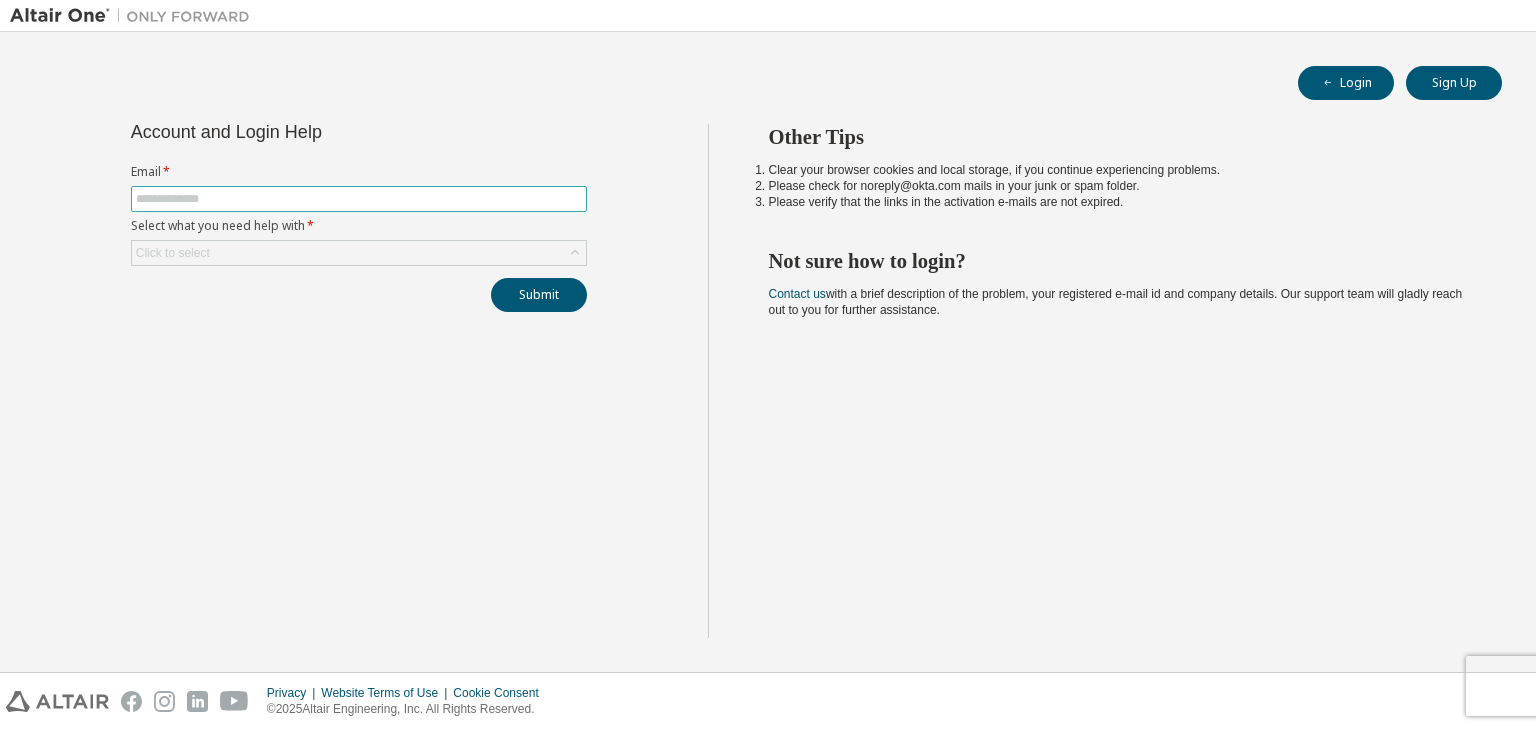 drag, startPoint x: 285, startPoint y: 181, endPoint x: 288, endPoint y: 200, distance: 19.235384 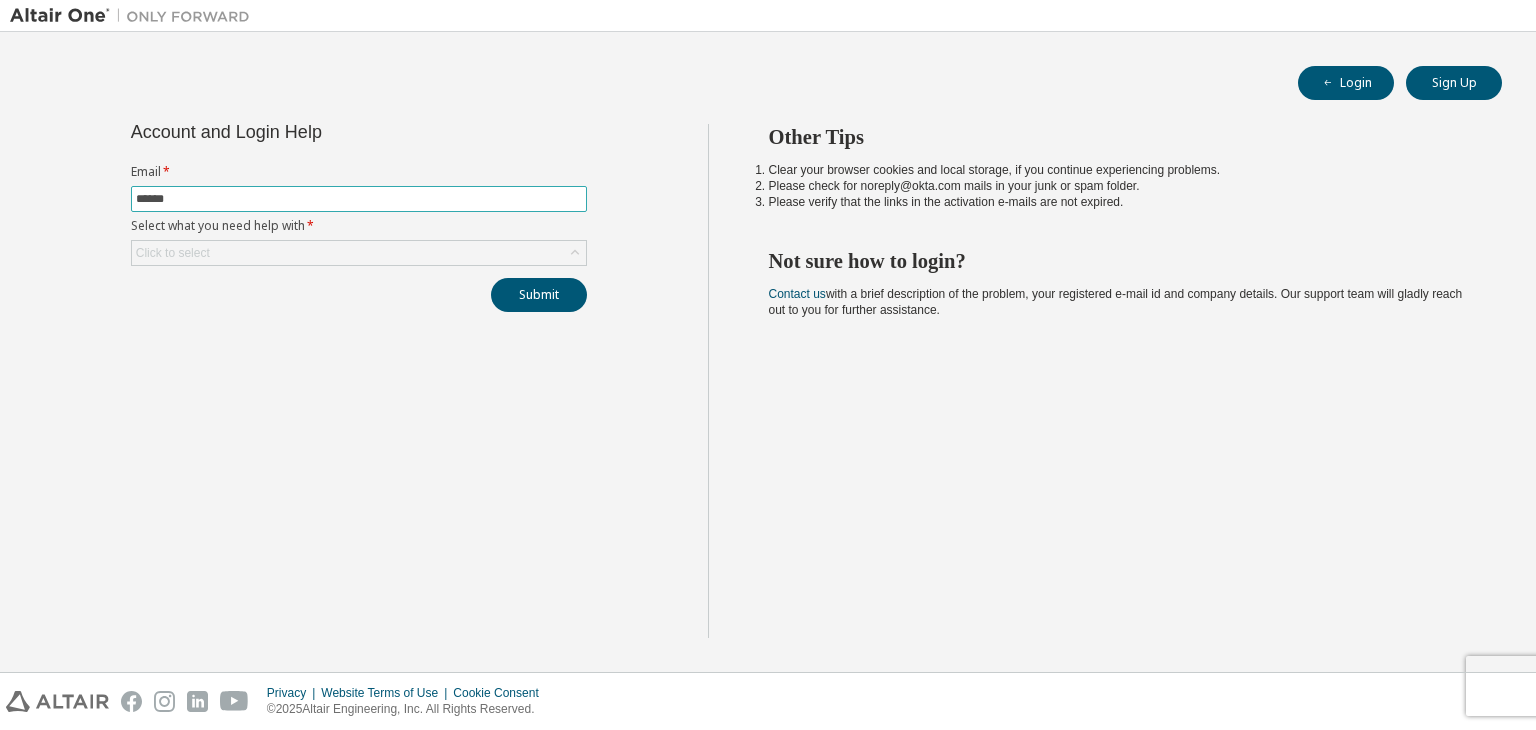 type on "**********" 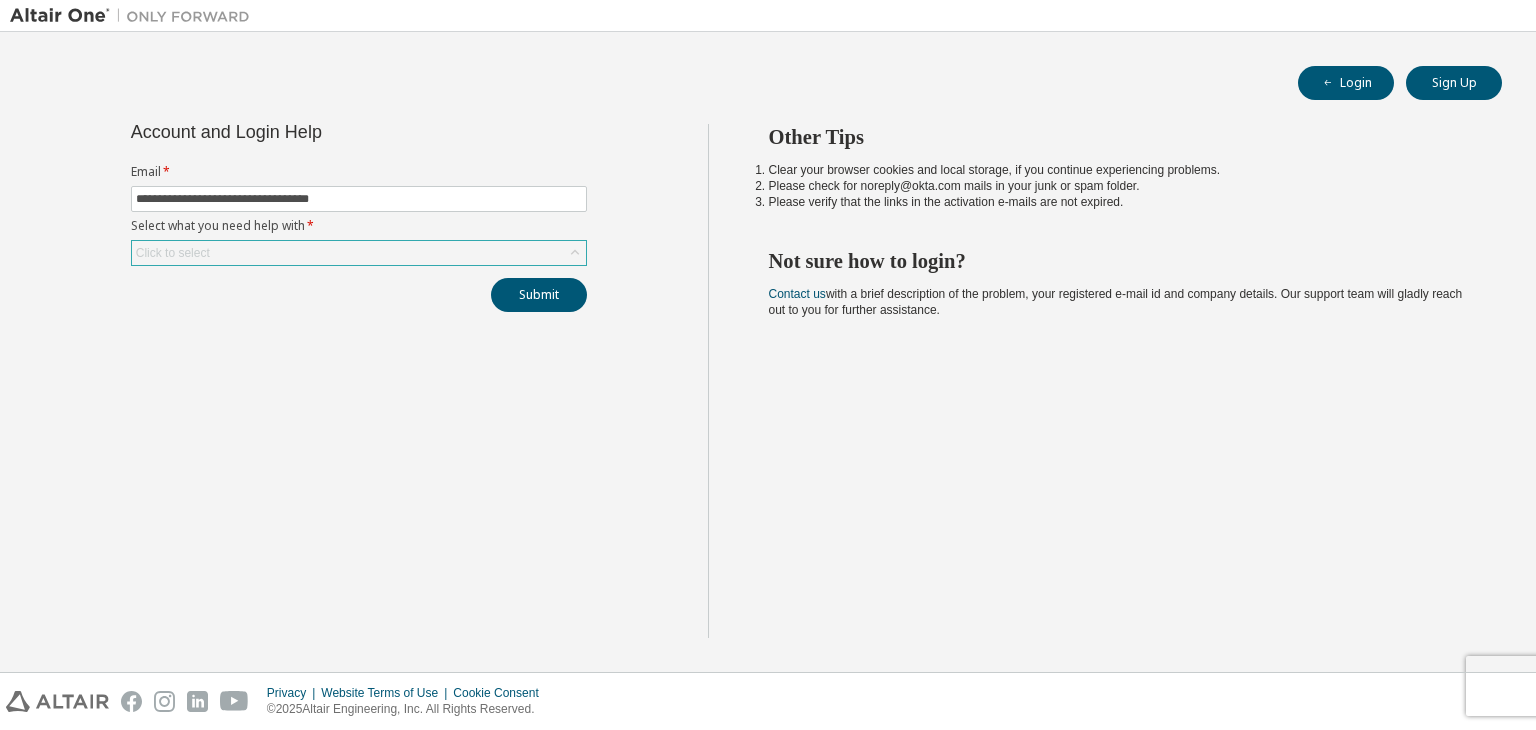 click on "Click to select" at bounding box center [359, 253] 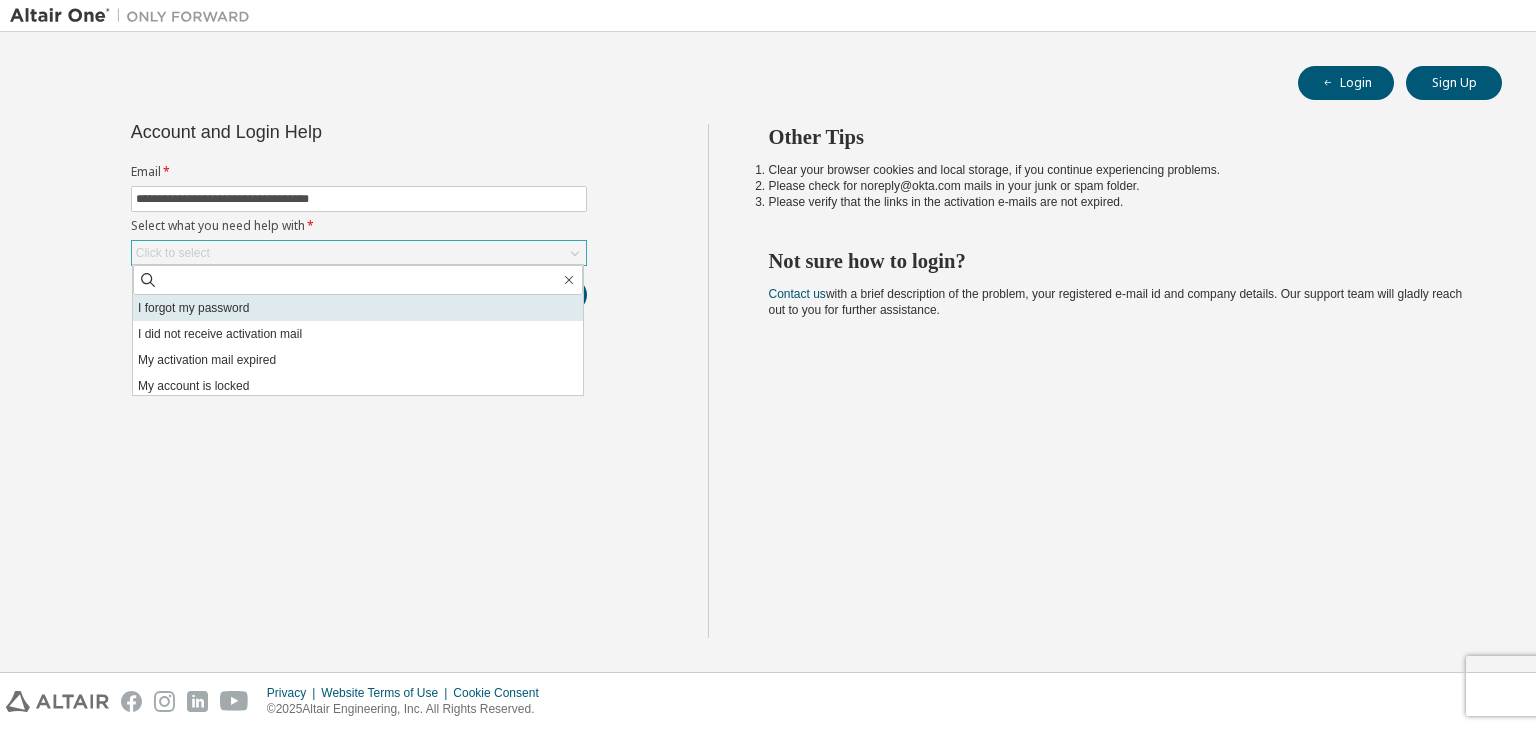 click on "I forgot my password" at bounding box center (358, 308) 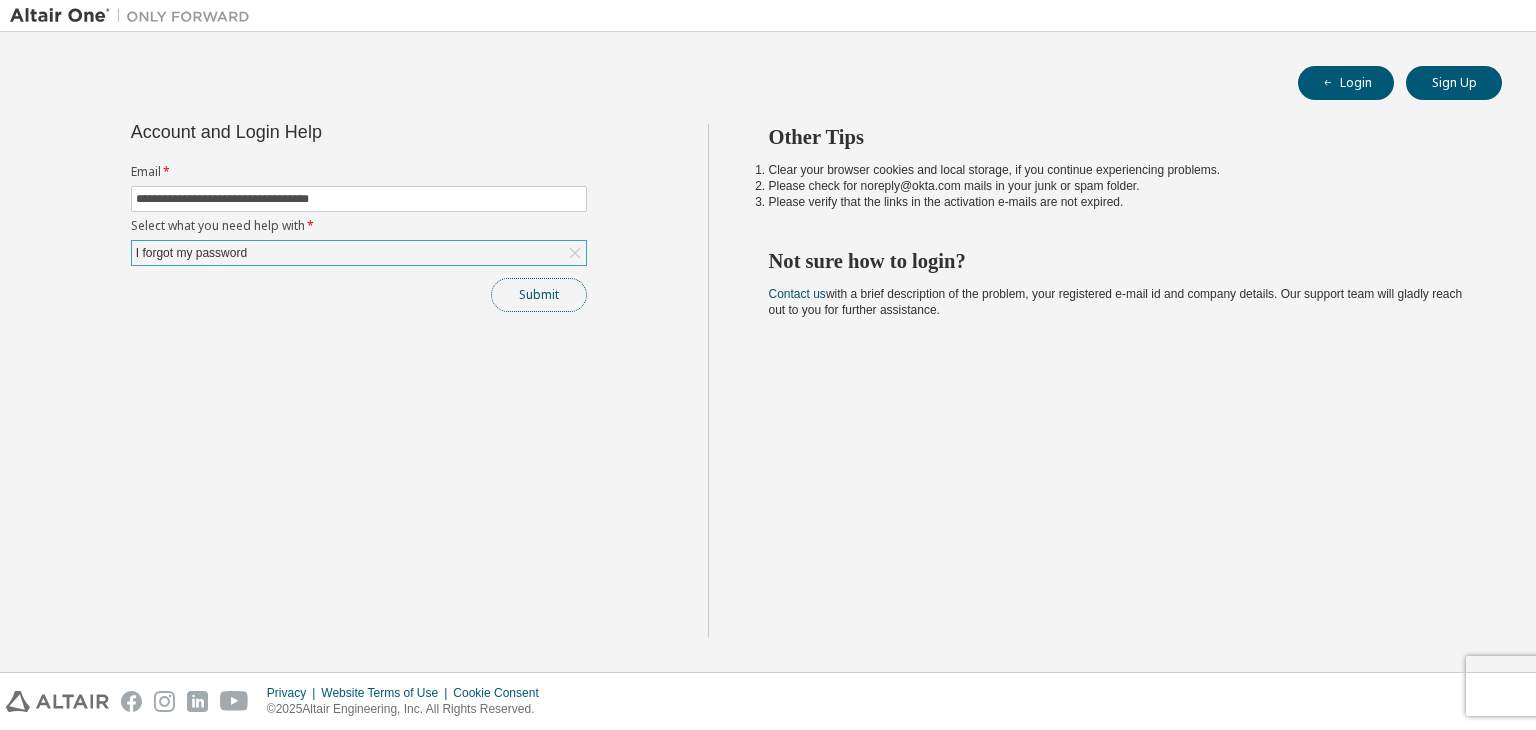 click on "Submit" at bounding box center (539, 295) 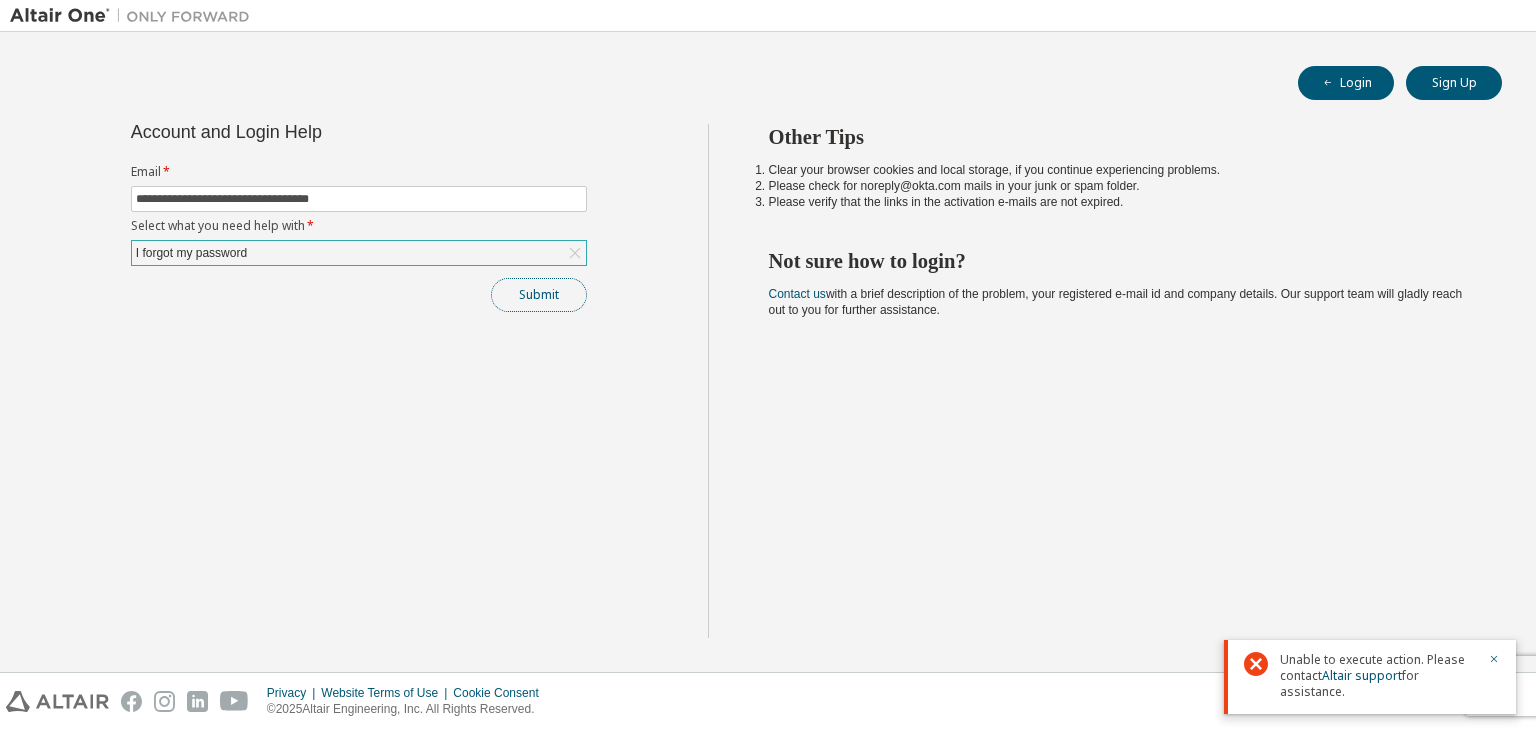 click on "Submit" at bounding box center [539, 295] 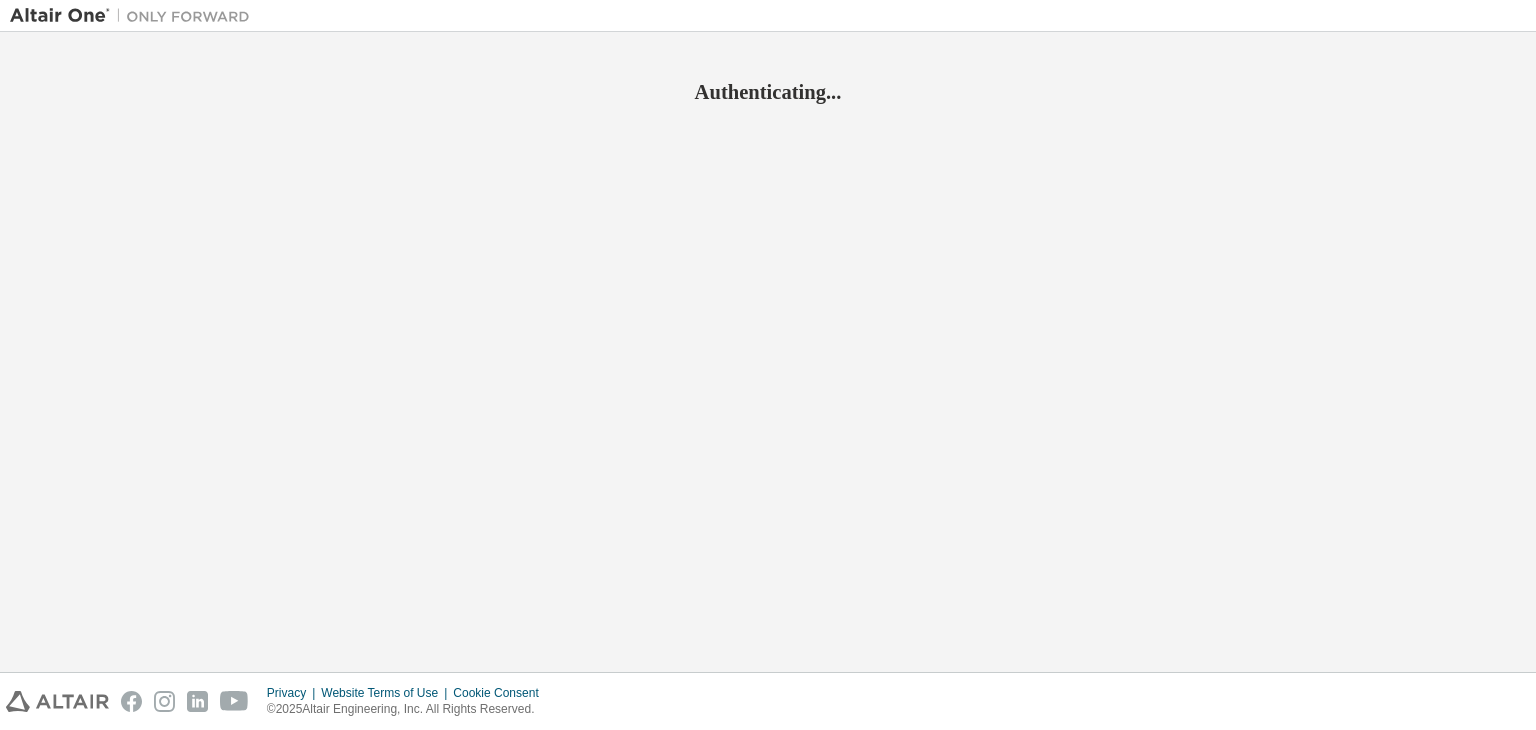 scroll, scrollTop: 0, scrollLeft: 0, axis: both 